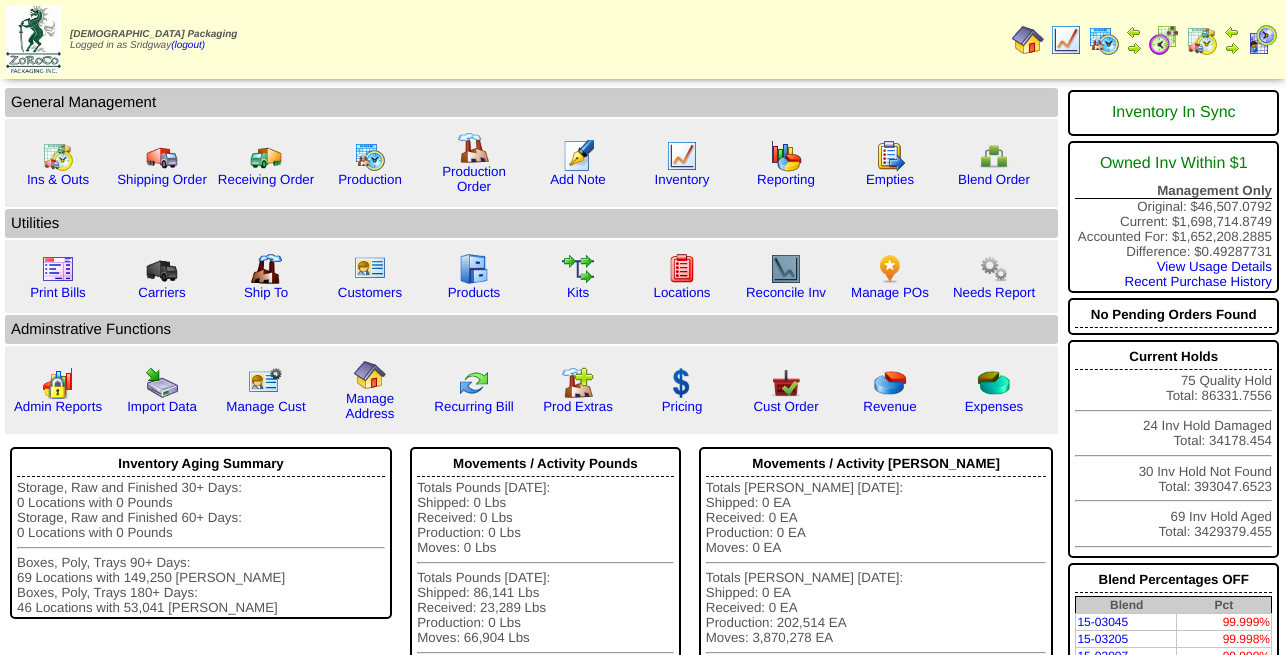 scroll, scrollTop: 0, scrollLeft: 0, axis: both 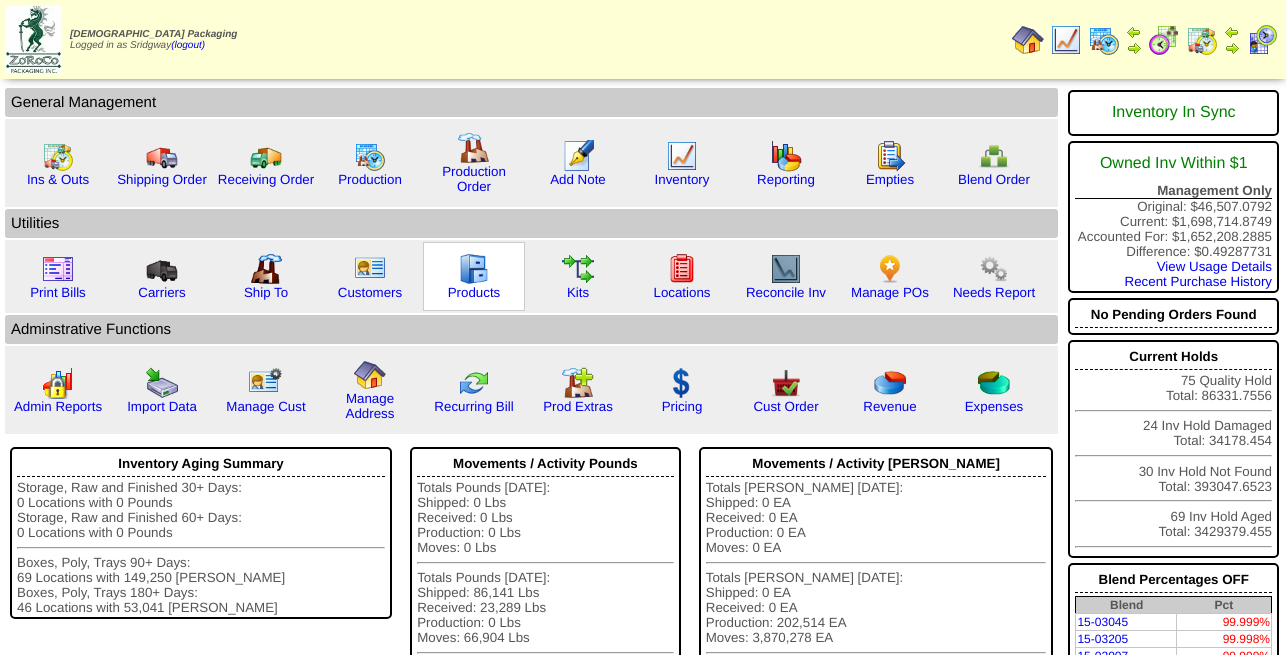 click on "Products" at bounding box center [474, 276] 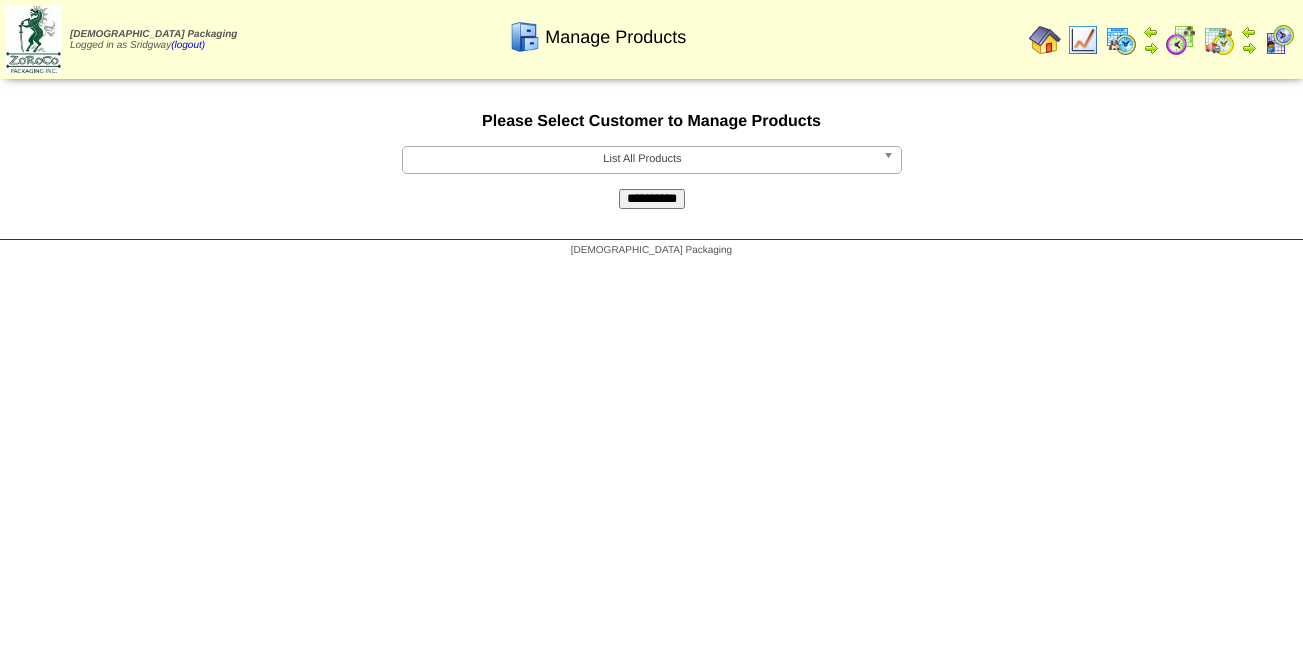scroll, scrollTop: 0, scrollLeft: 0, axis: both 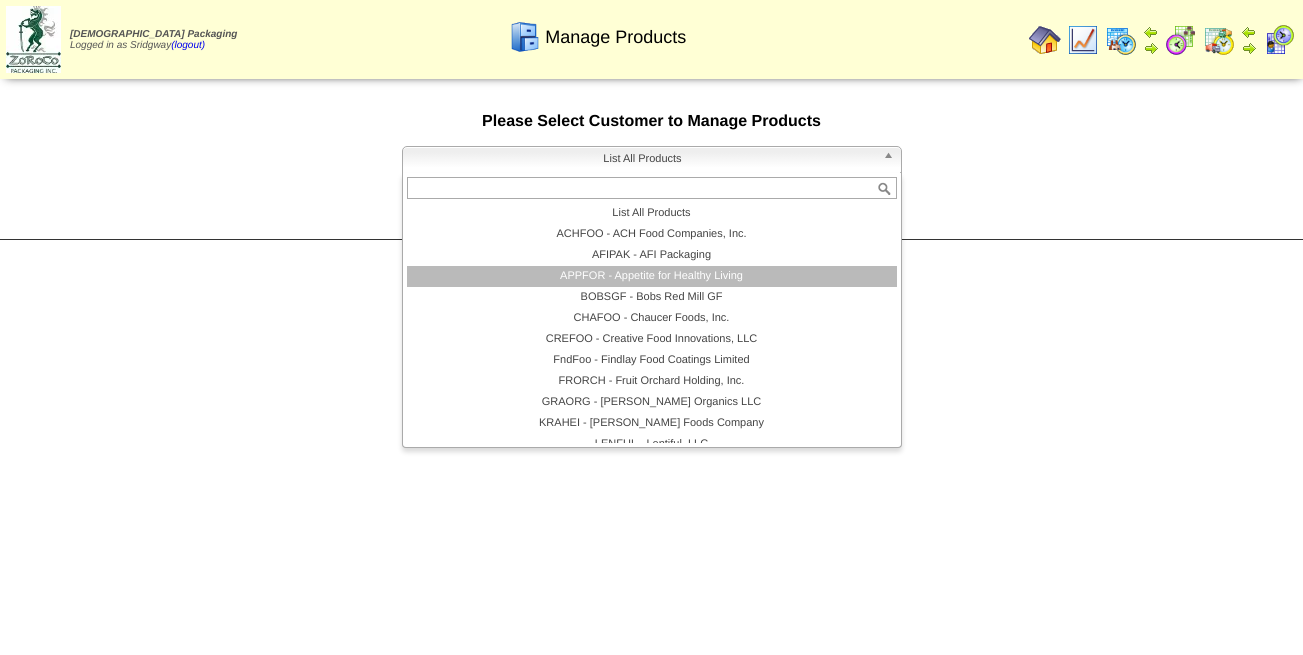 click on "APPFOR - Appetite for Healthy Living" at bounding box center (652, 276) 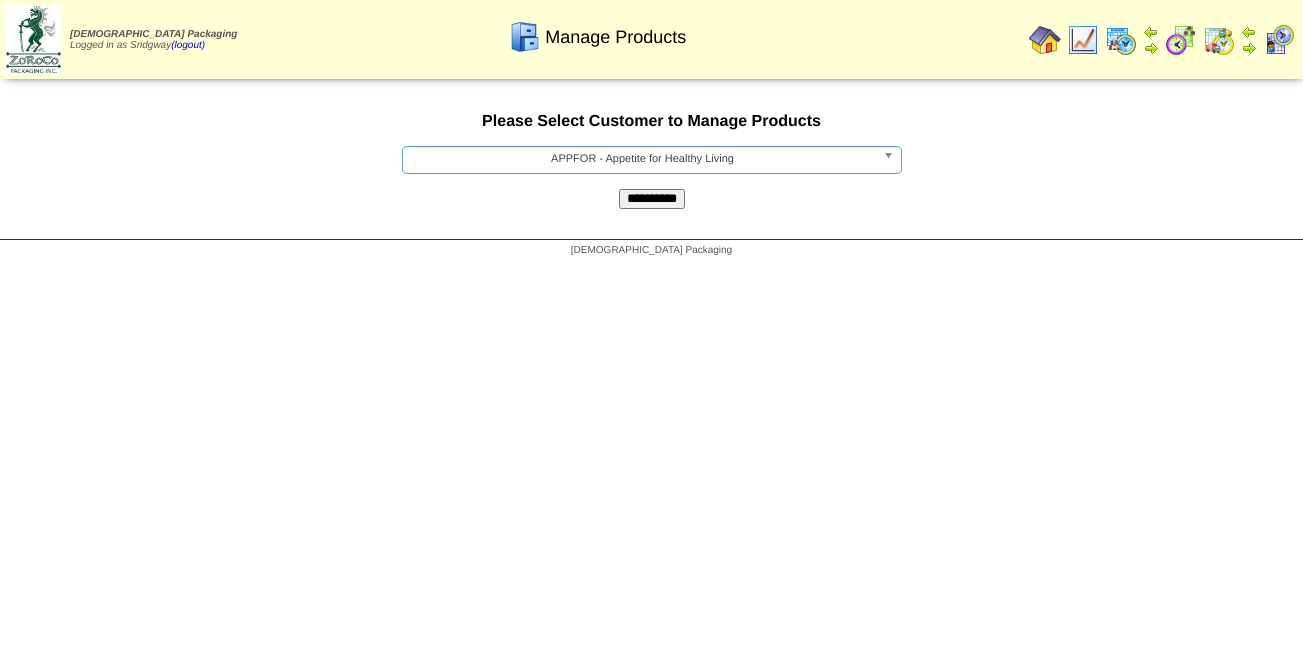click on "**********" at bounding box center [652, 199] 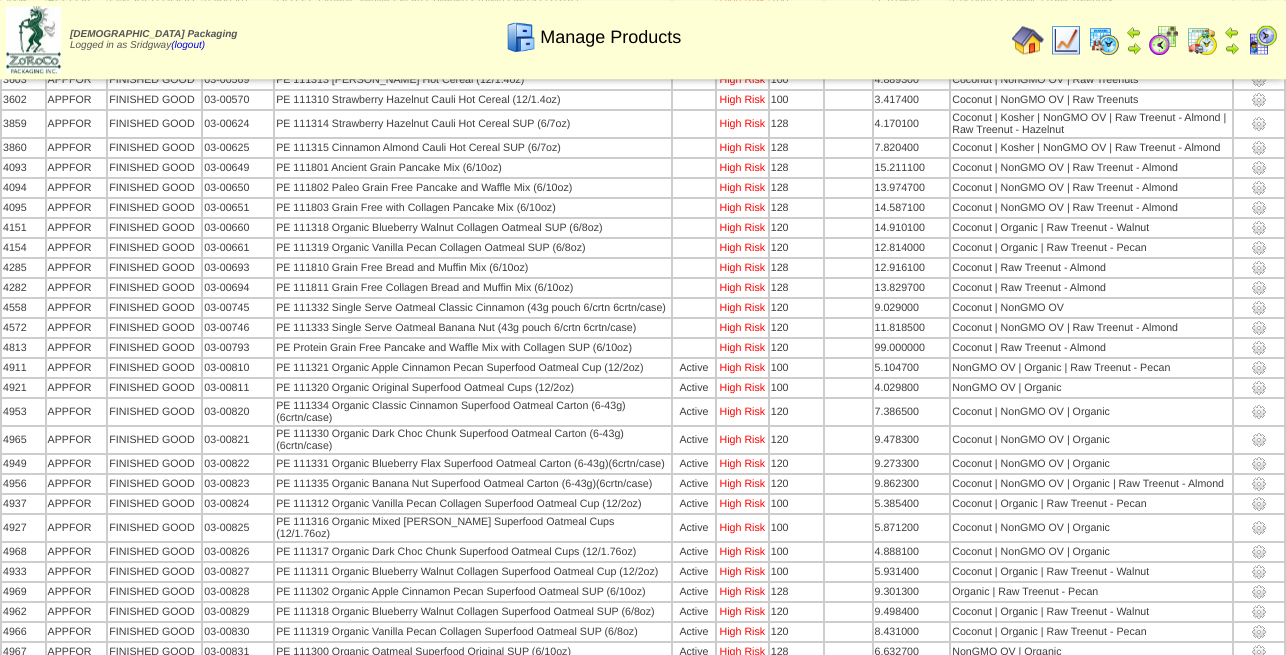 scroll, scrollTop: 714, scrollLeft: 0, axis: vertical 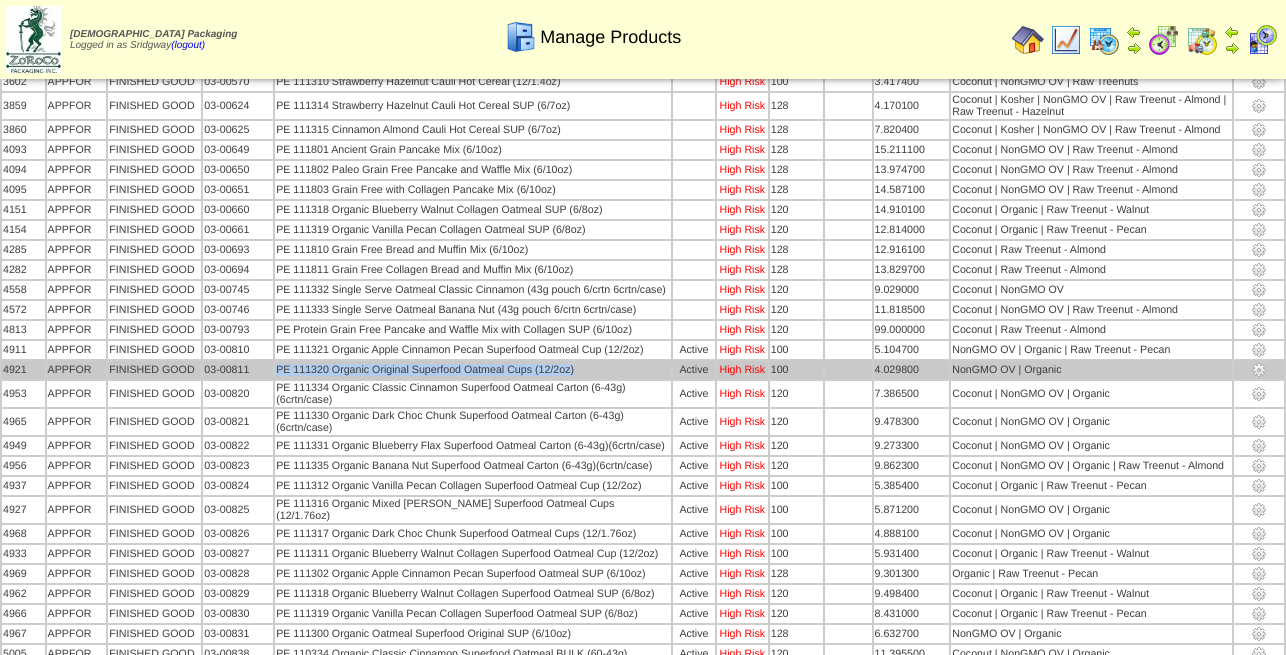 drag, startPoint x: 277, startPoint y: 364, endPoint x: 575, endPoint y: 373, distance: 298.13586 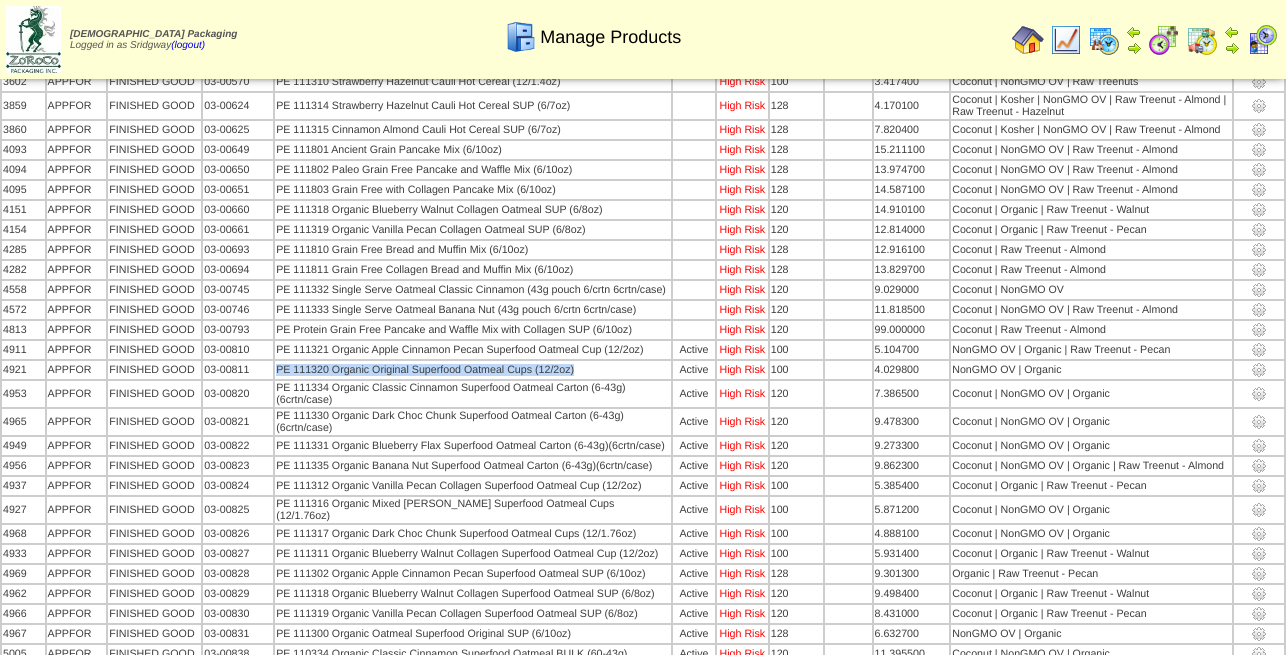click at bounding box center [1028, 40] 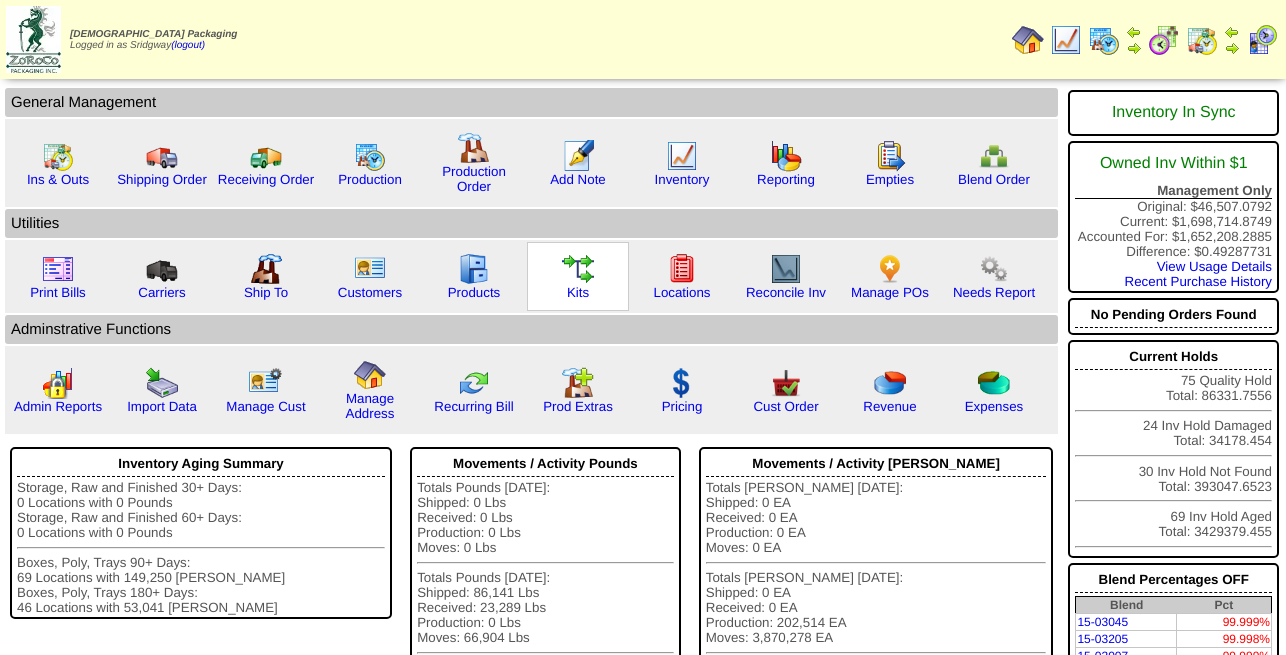 scroll, scrollTop: 0, scrollLeft: 0, axis: both 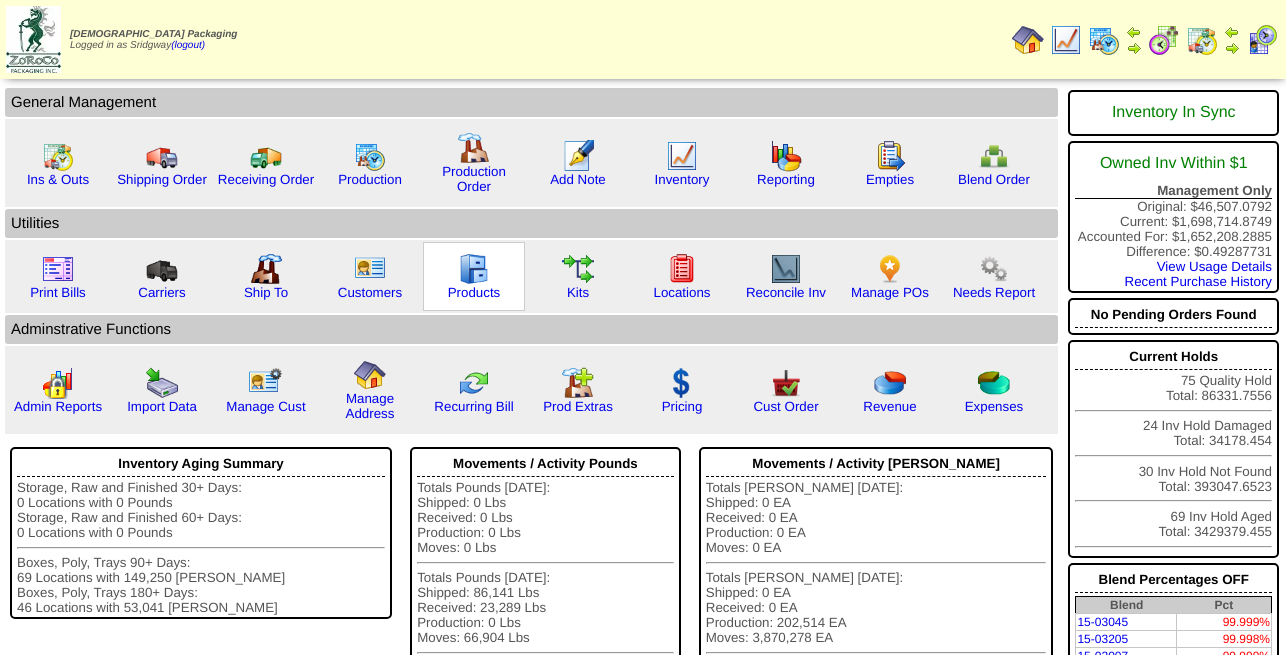 click at bounding box center (474, 269) 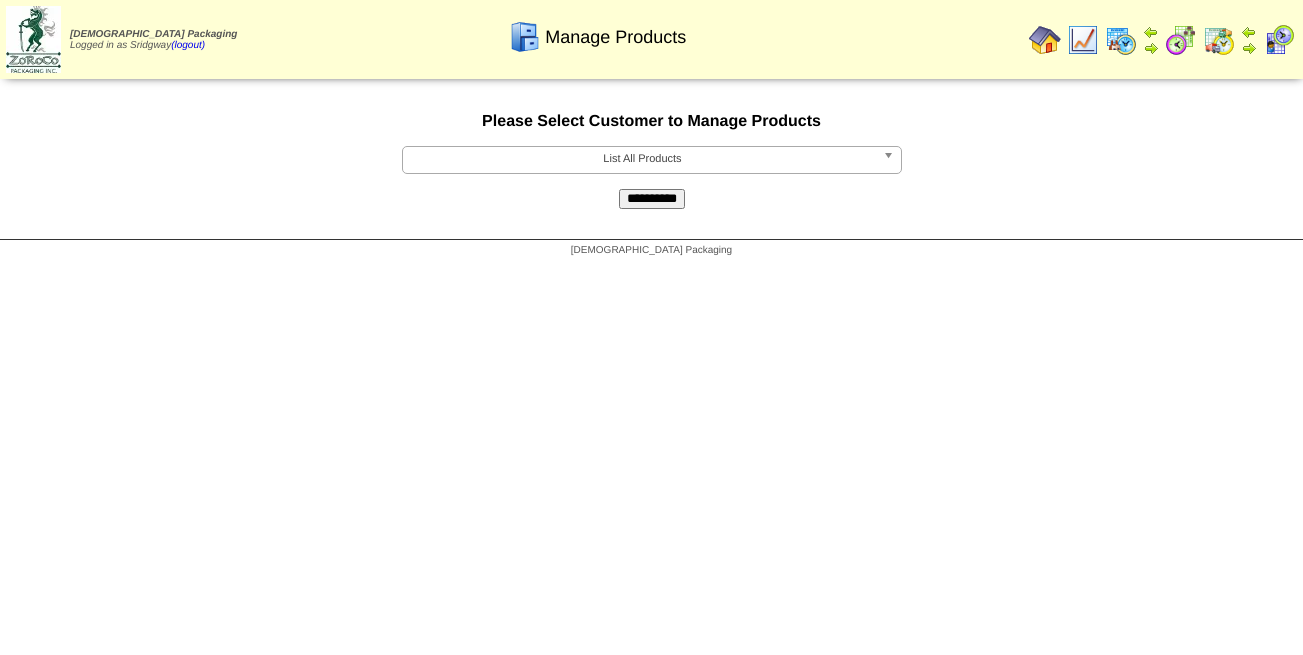 scroll, scrollTop: 0, scrollLeft: 0, axis: both 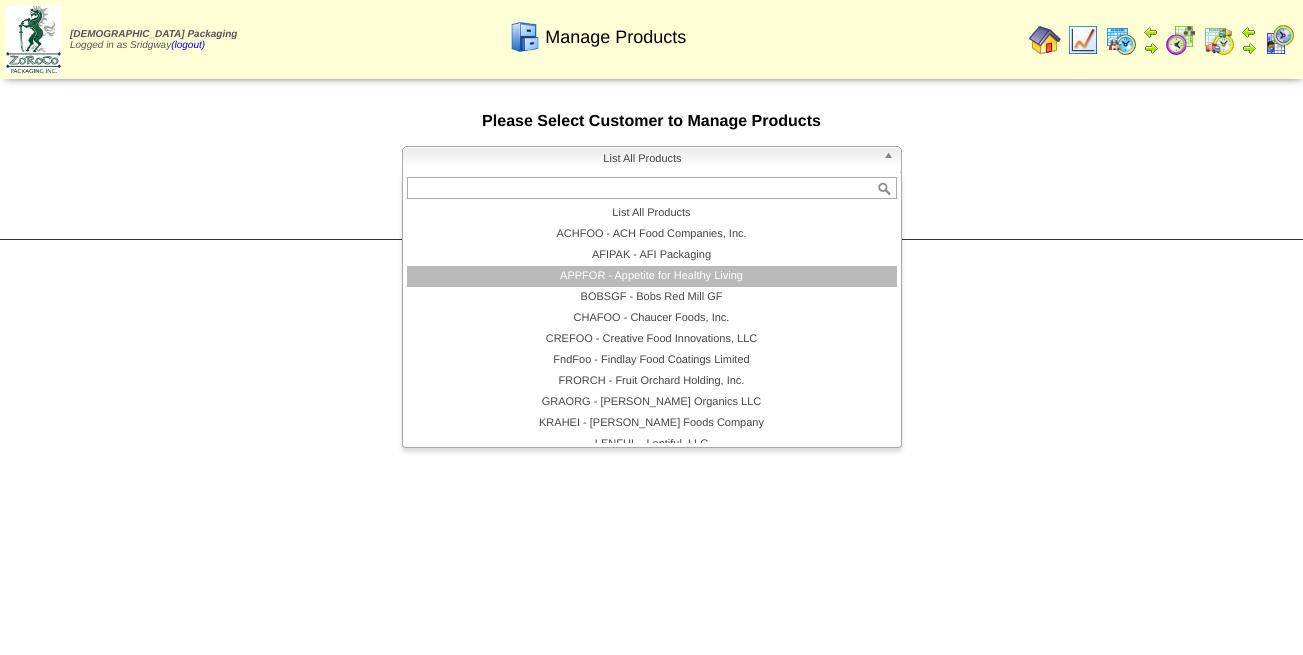 click on "APPFOR - Appetite for Healthy Living" at bounding box center (652, 276) 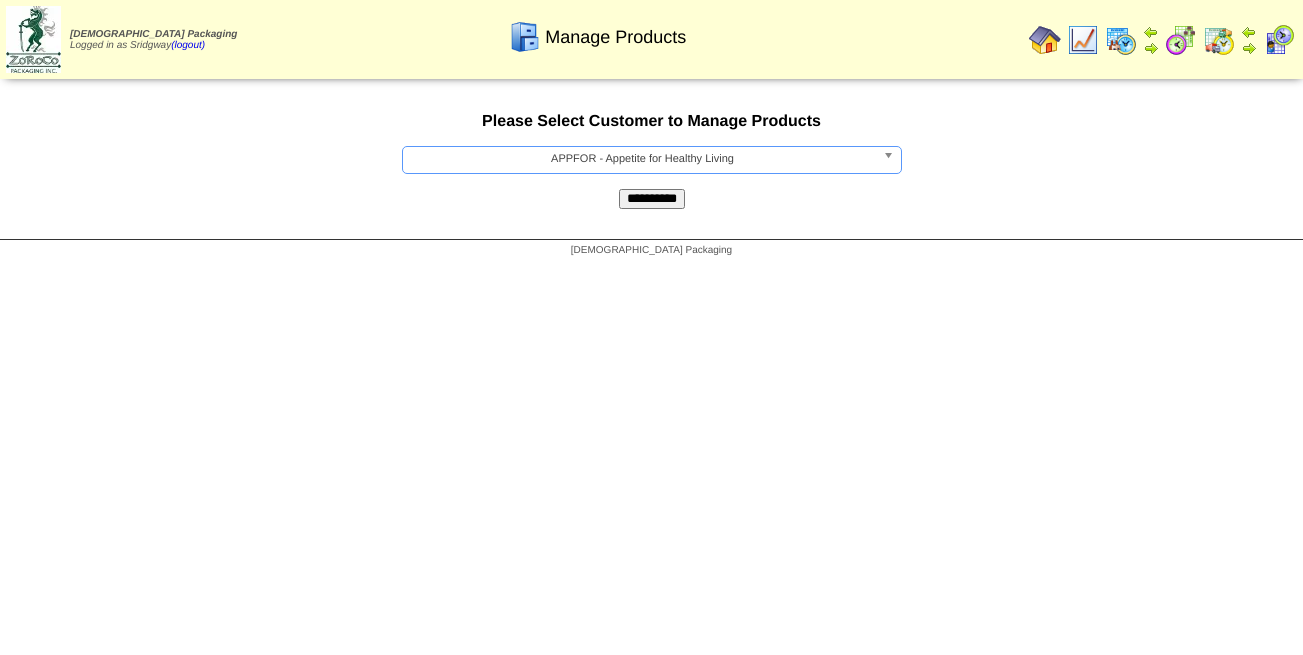 click on "**********" at bounding box center [652, 199] 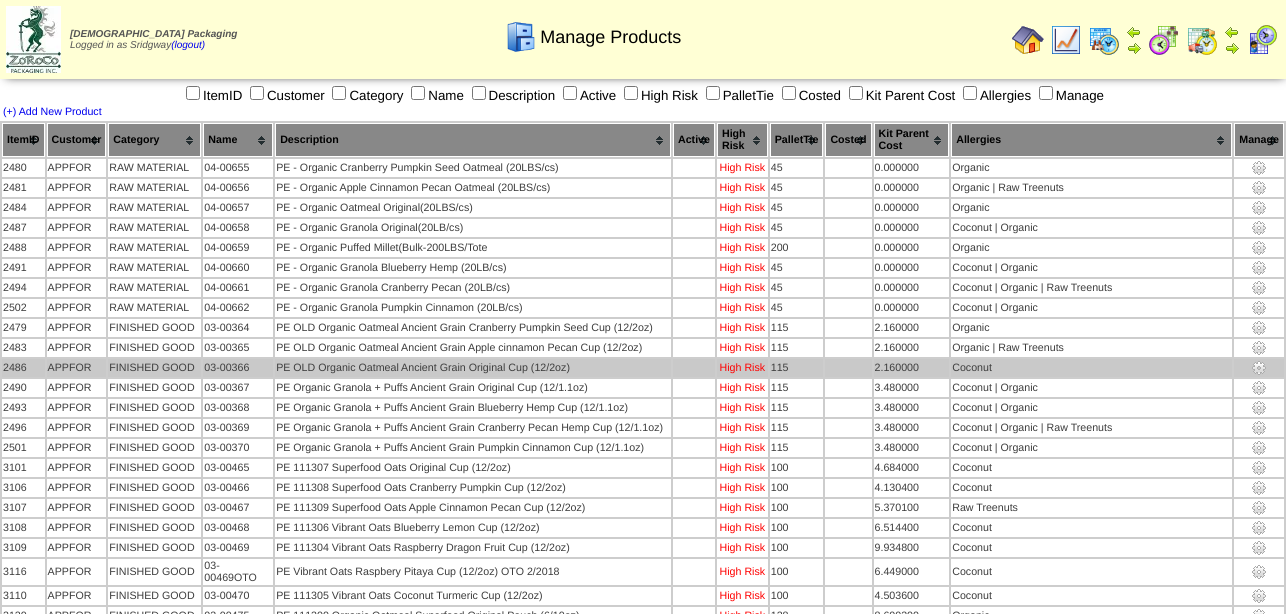 scroll, scrollTop: 1174, scrollLeft: 0, axis: vertical 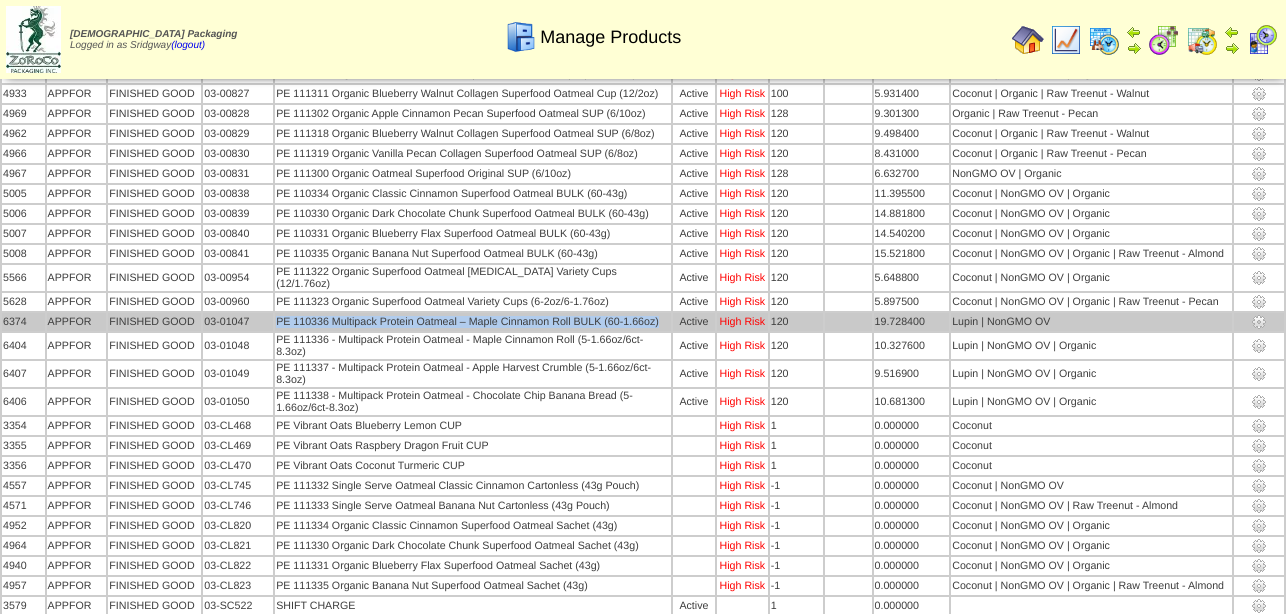 drag, startPoint x: 277, startPoint y: 306, endPoint x: 660, endPoint y: 311, distance: 383.03262 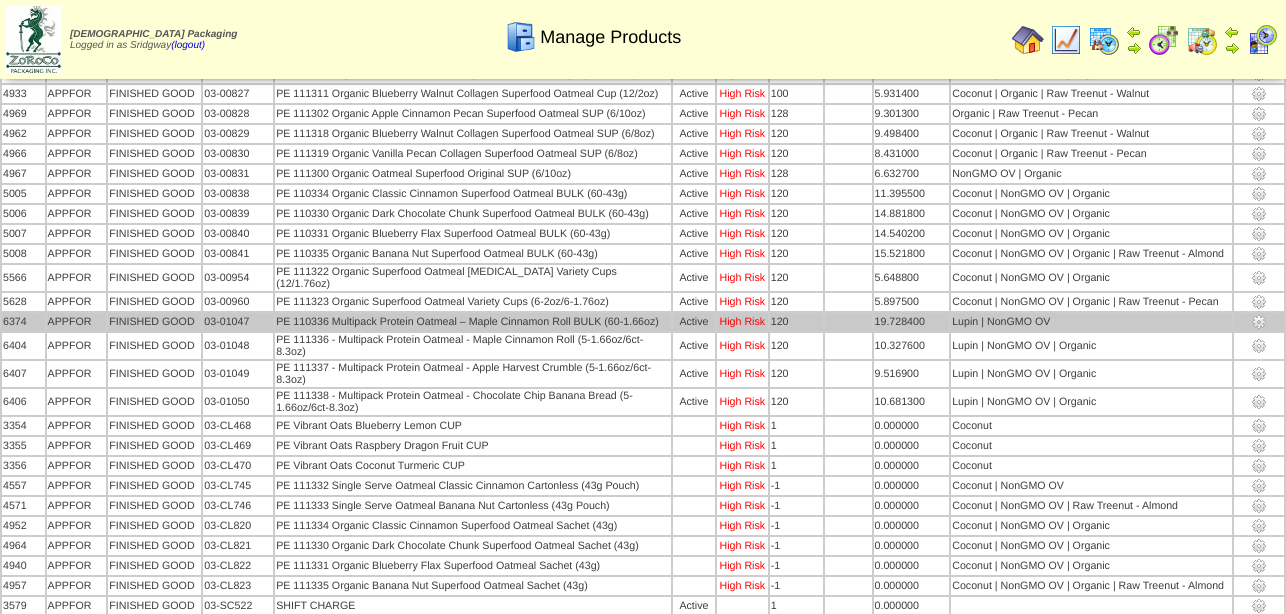 click on "PE 110336 Multipack Protein Oatmeal – Maple Cinnamon Roll BULK (60-1.66oz)" at bounding box center [473, 322] 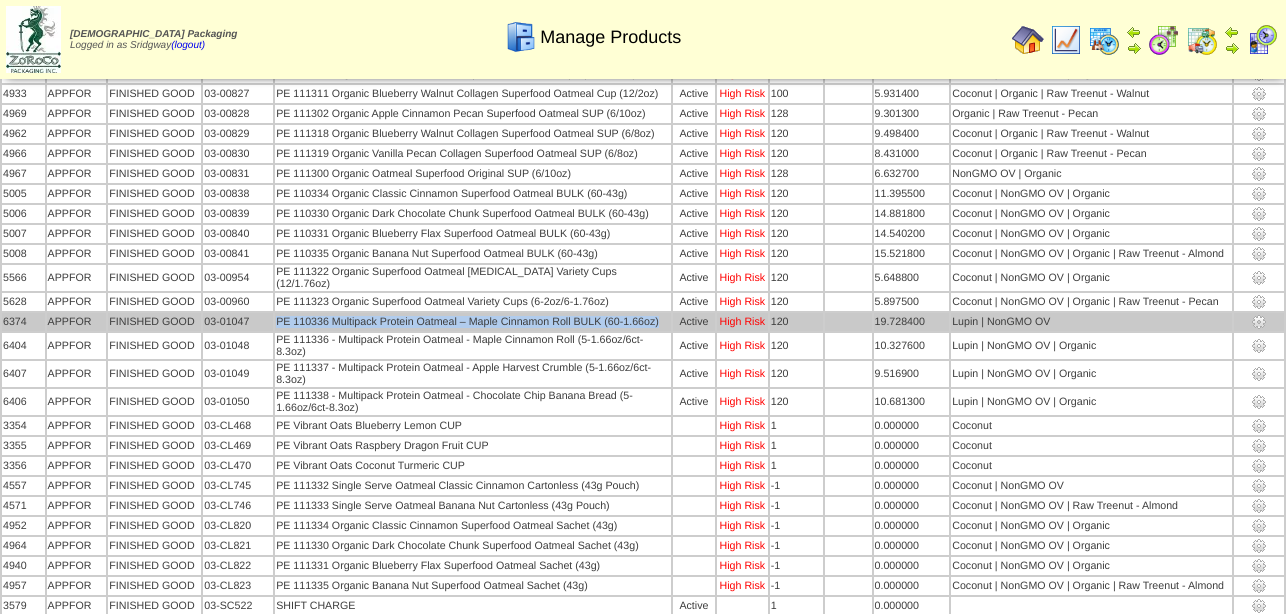 drag, startPoint x: 660, startPoint y: 308, endPoint x: 279, endPoint y: 307, distance: 381.0013 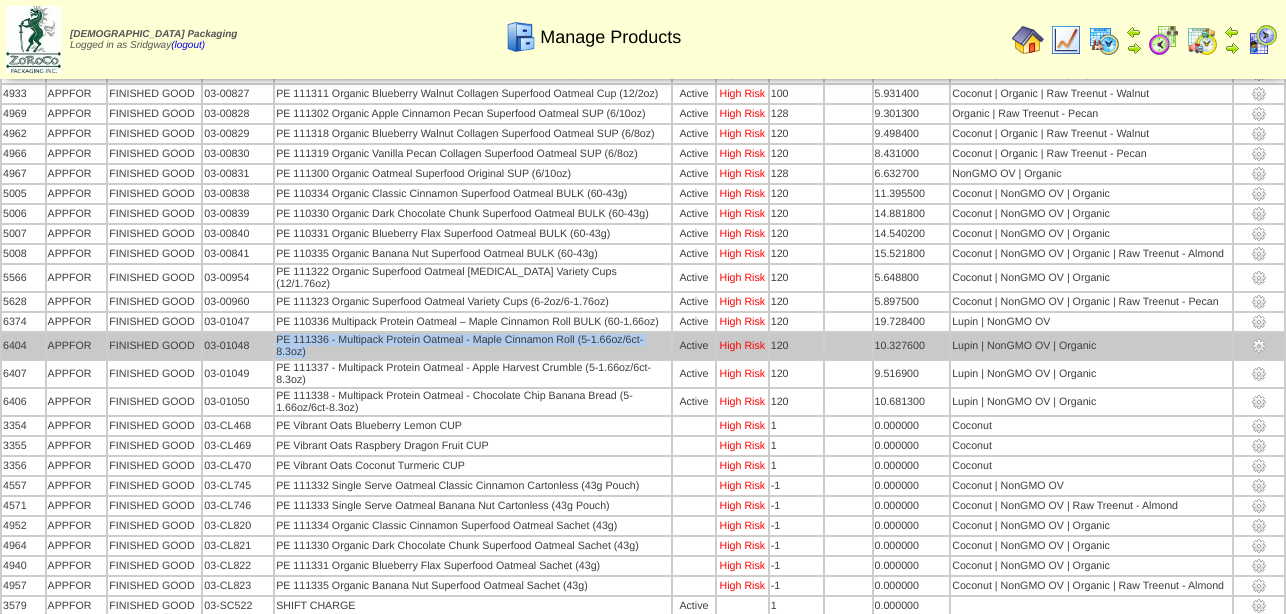 drag, startPoint x: 372, startPoint y: 340, endPoint x: 278, endPoint y: 326, distance: 95.036835 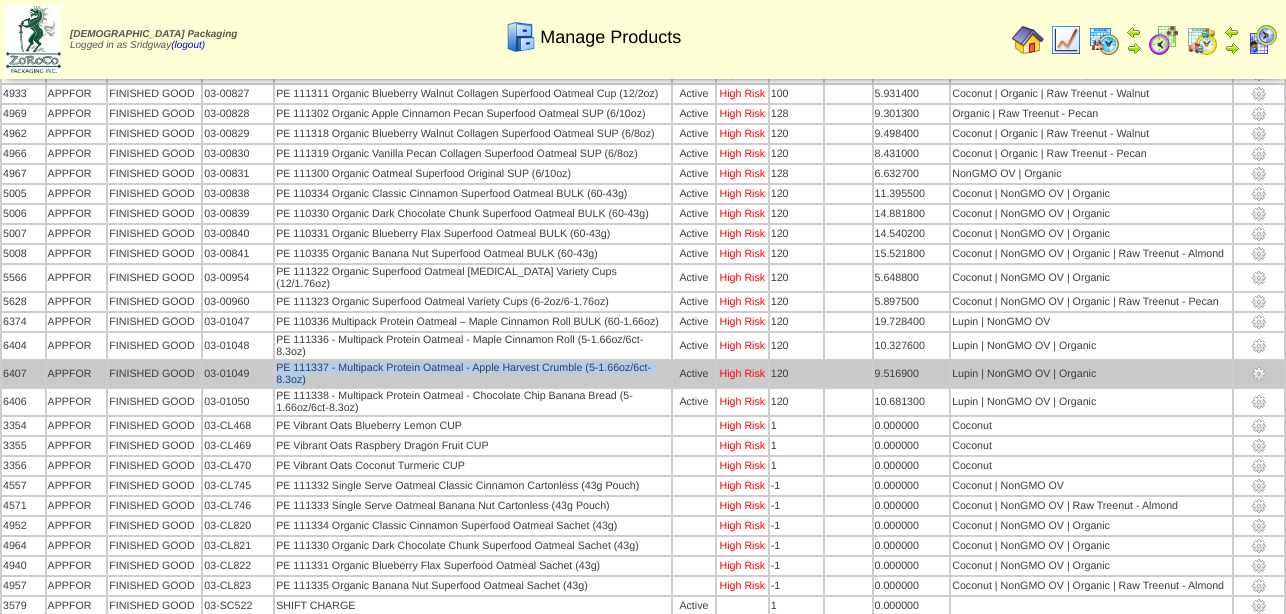 drag, startPoint x: 379, startPoint y: 368, endPoint x: 276, endPoint y: 359, distance: 103.392456 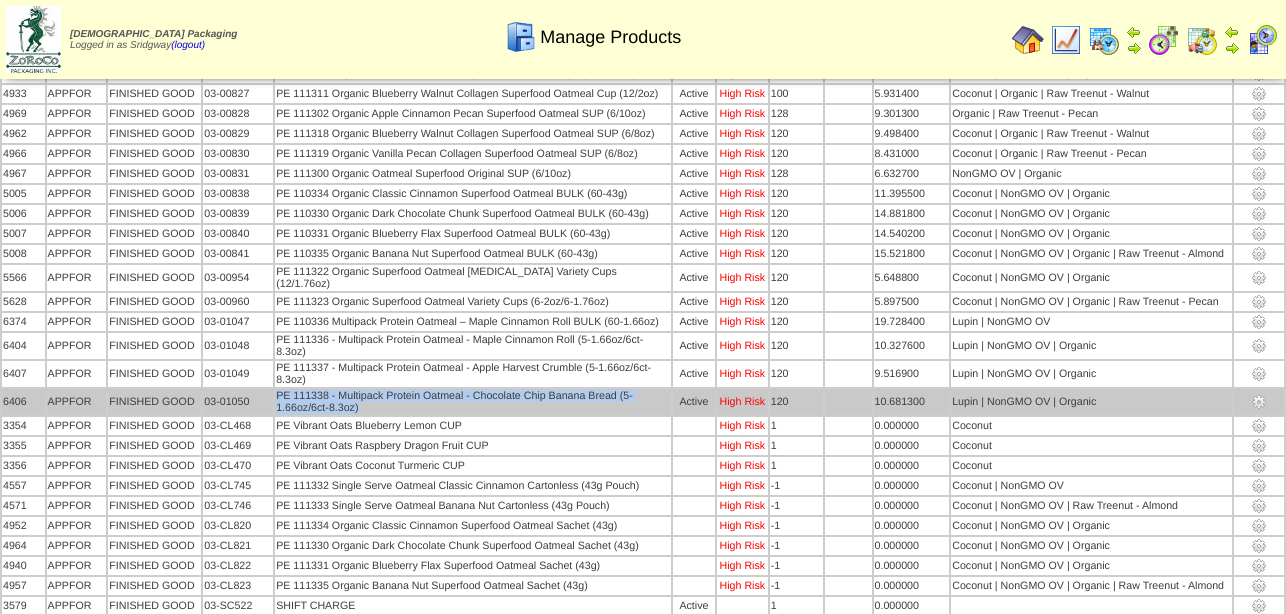 drag, startPoint x: 372, startPoint y: 399, endPoint x: 277, endPoint y: 381, distance: 96.69022 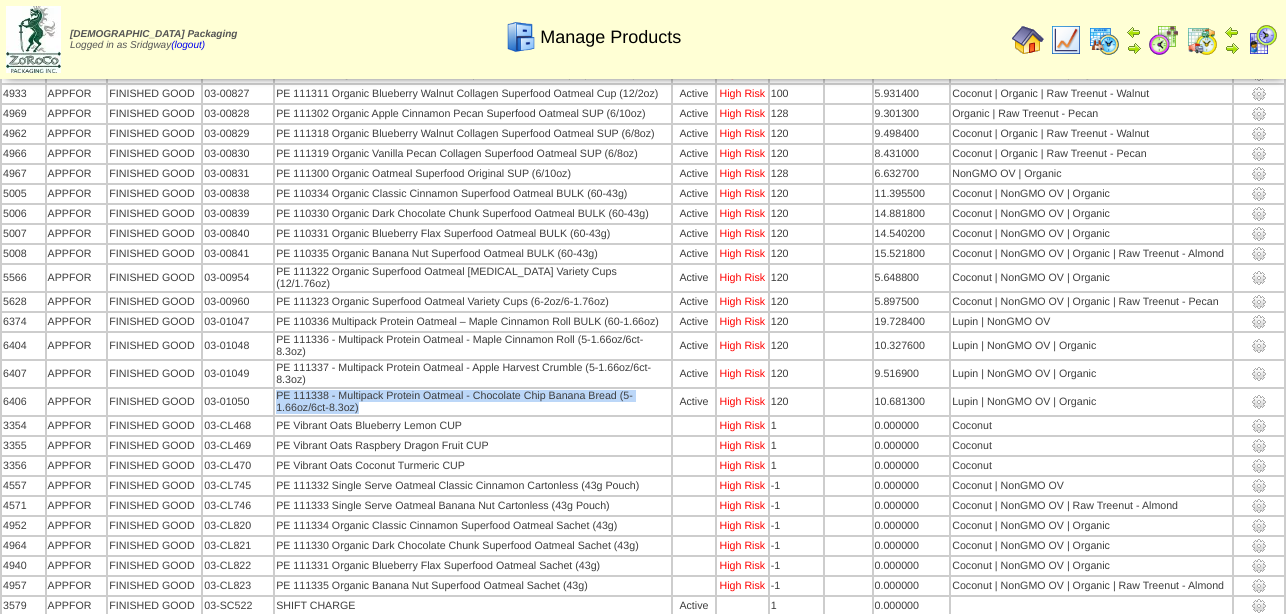 click at bounding box center [1028, 40] 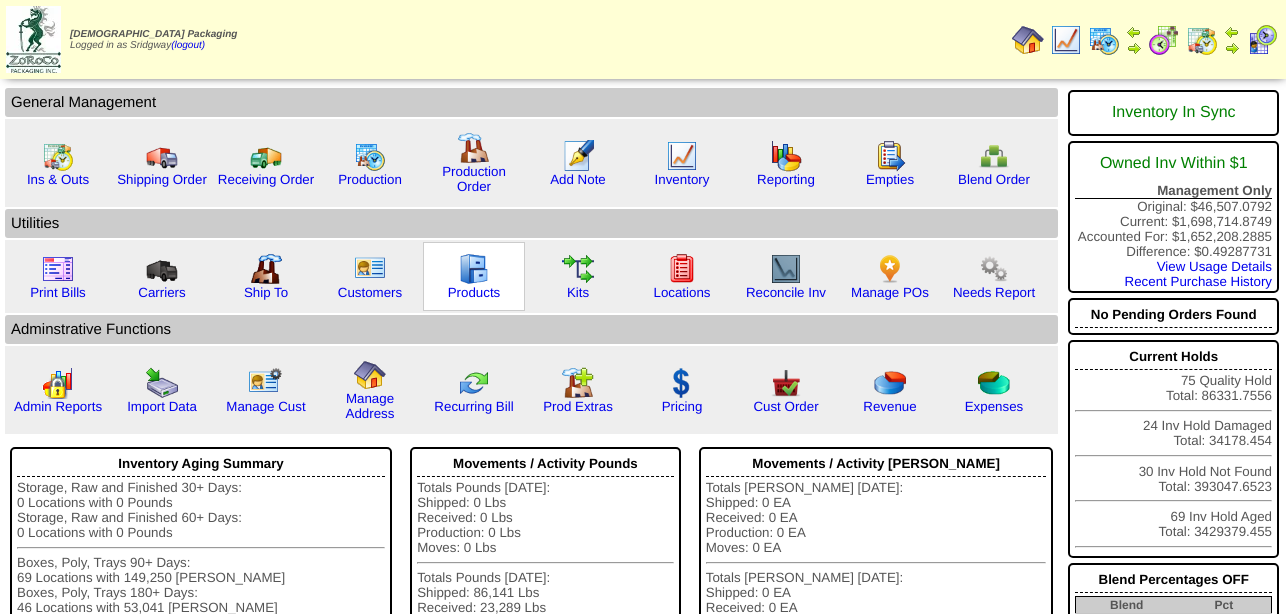 scroll, scrollTop: 0, scrollLeft: 0, axis: both 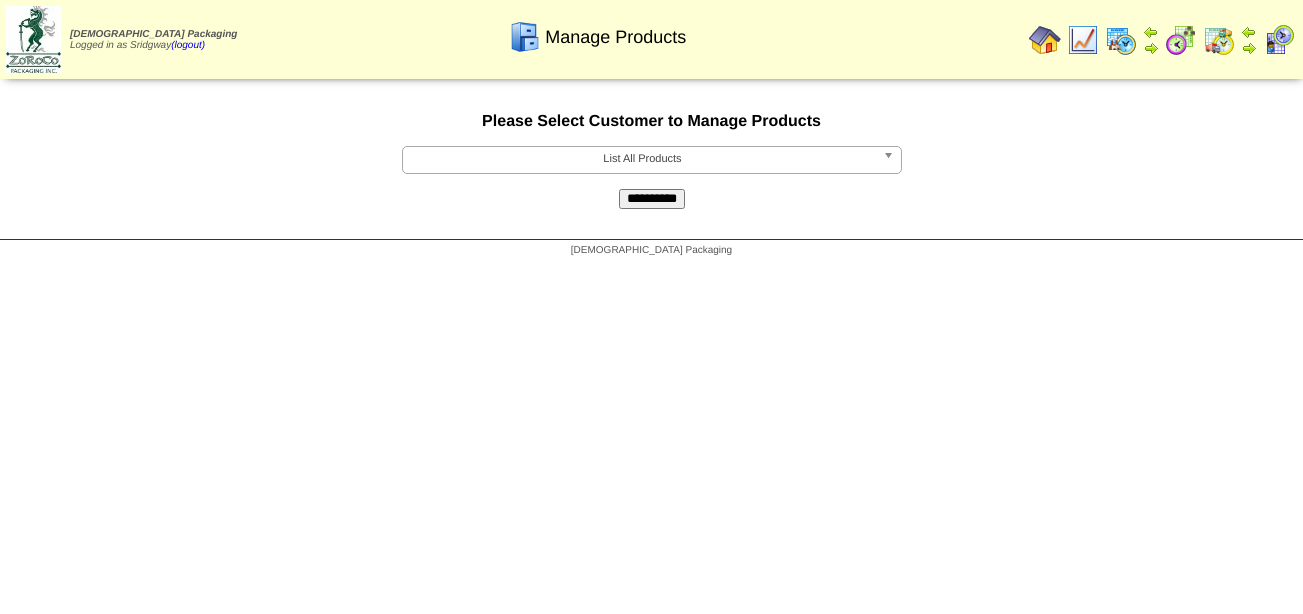 click on "List All Products" at bounding box center (643, 159) 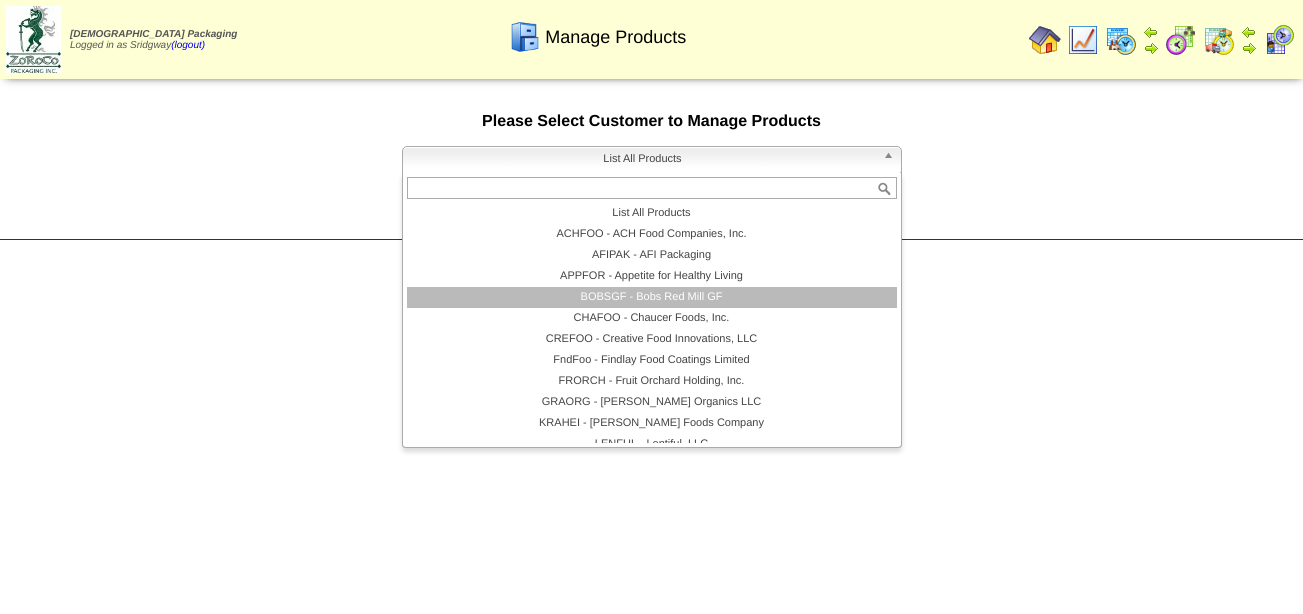 click on "BOBSGF - Bobs Red Mill GF" at bounding box center (652, 297) 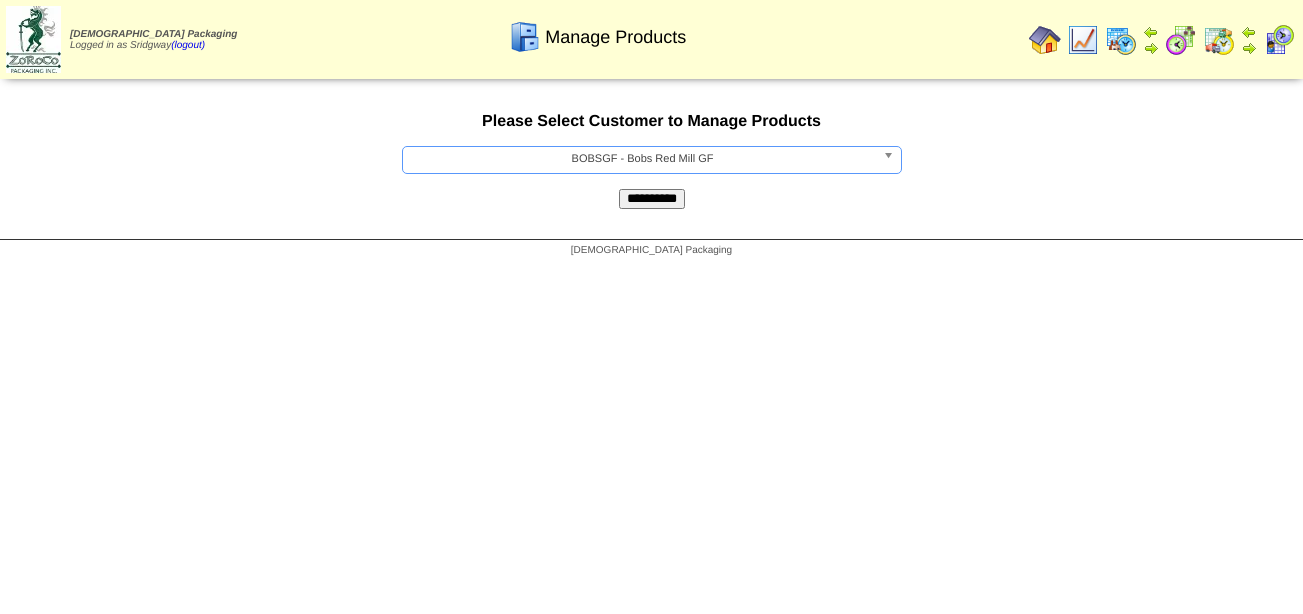 click on "**********" at bounding box center [652, 199] 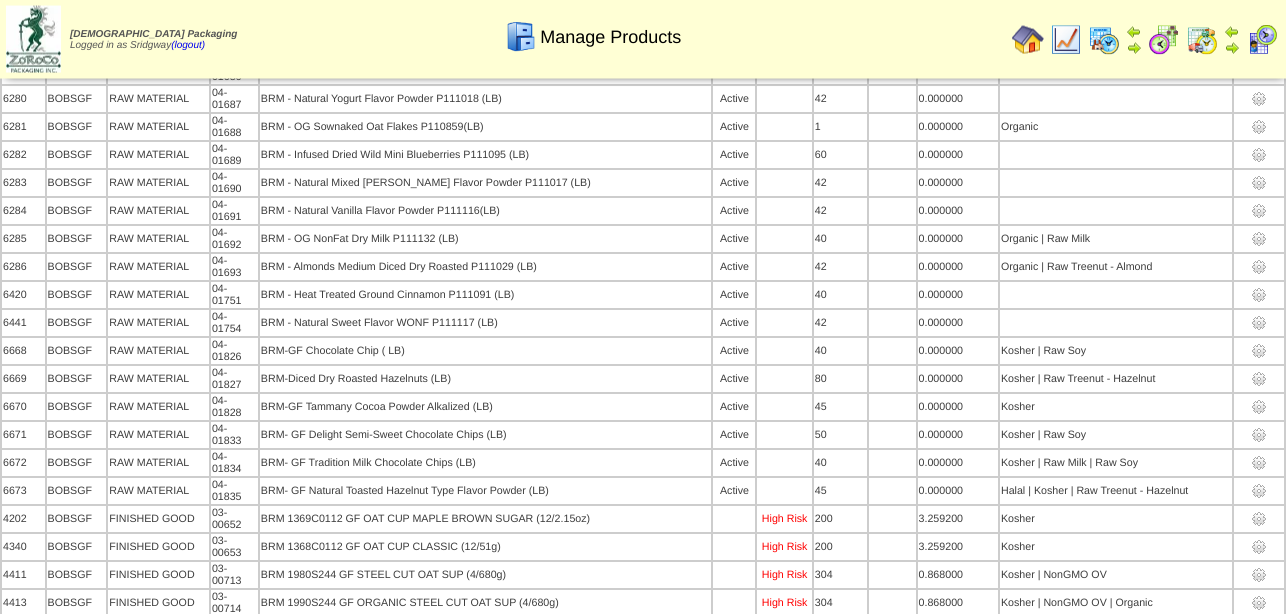 scroll, scrollTop: 1020, scrollLeft: 0, axis: vertical 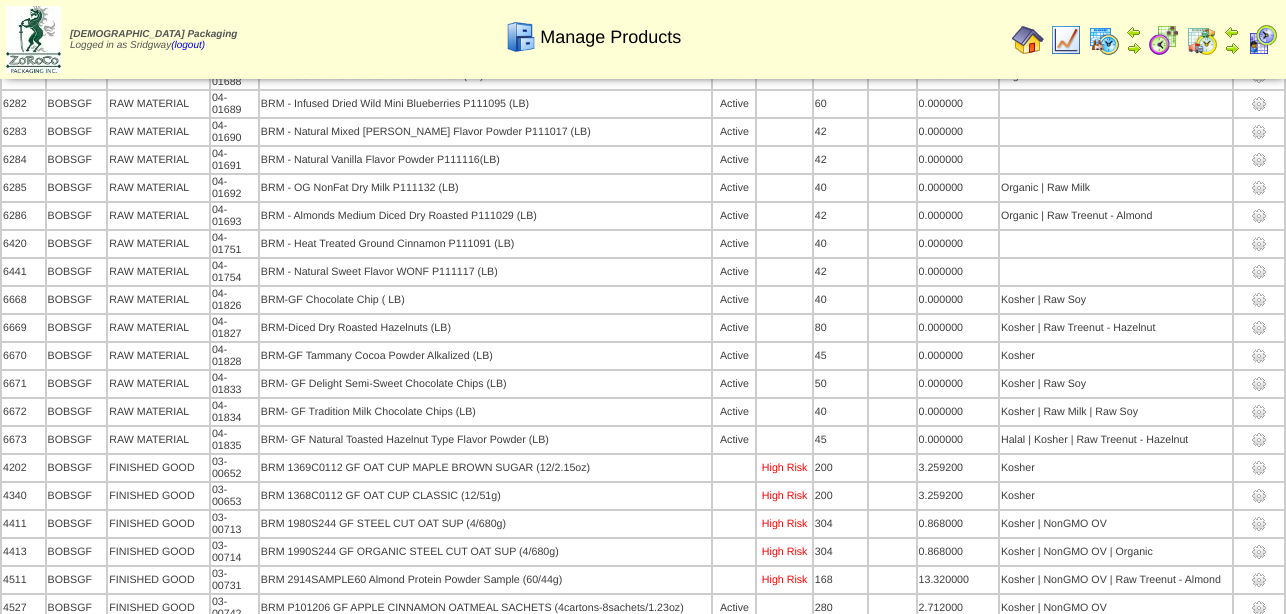 click at bounding box center (1028, 40) 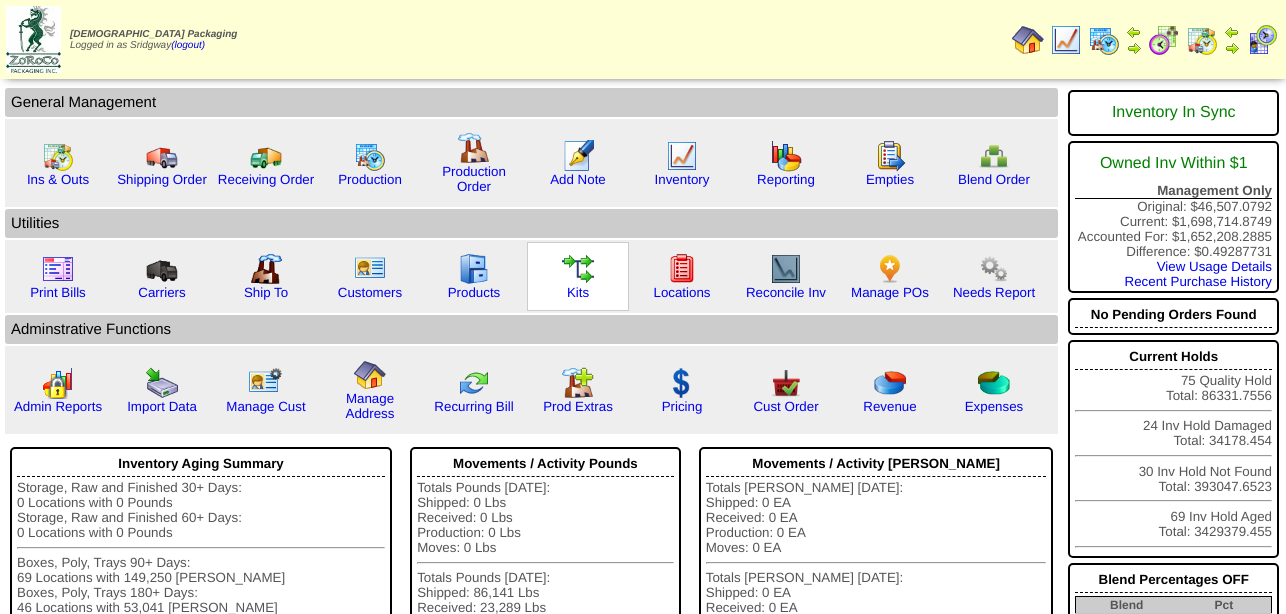 scroll, scrollTop: 0, scrollLeft: 0, axis: both 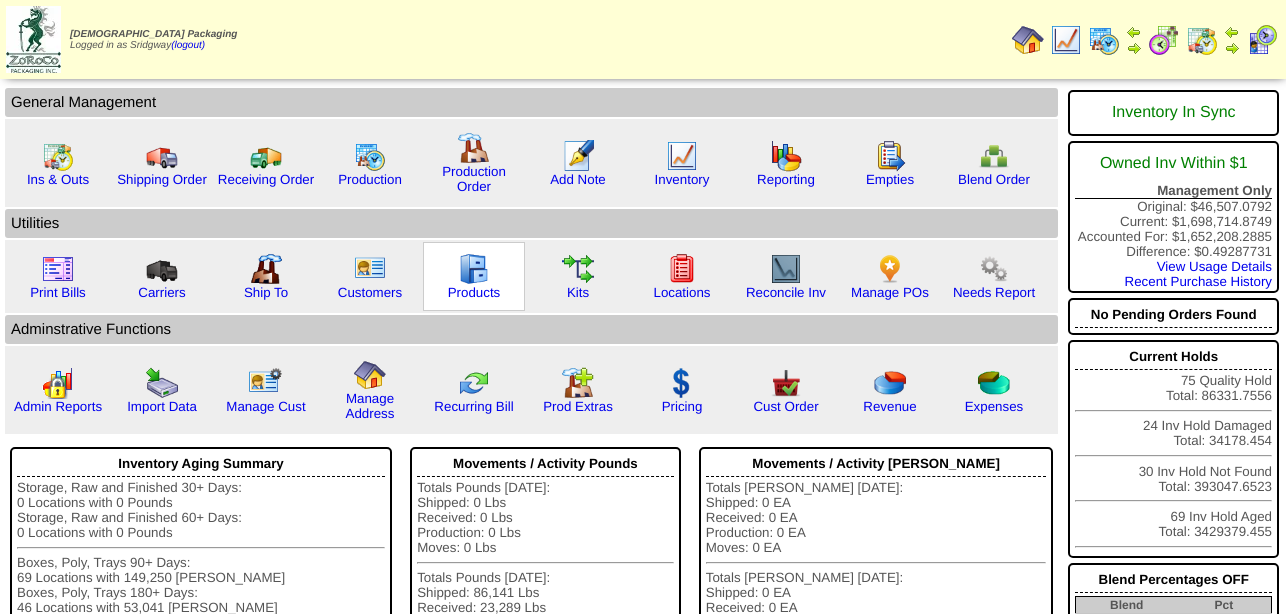click at bounding box center (474, 269) 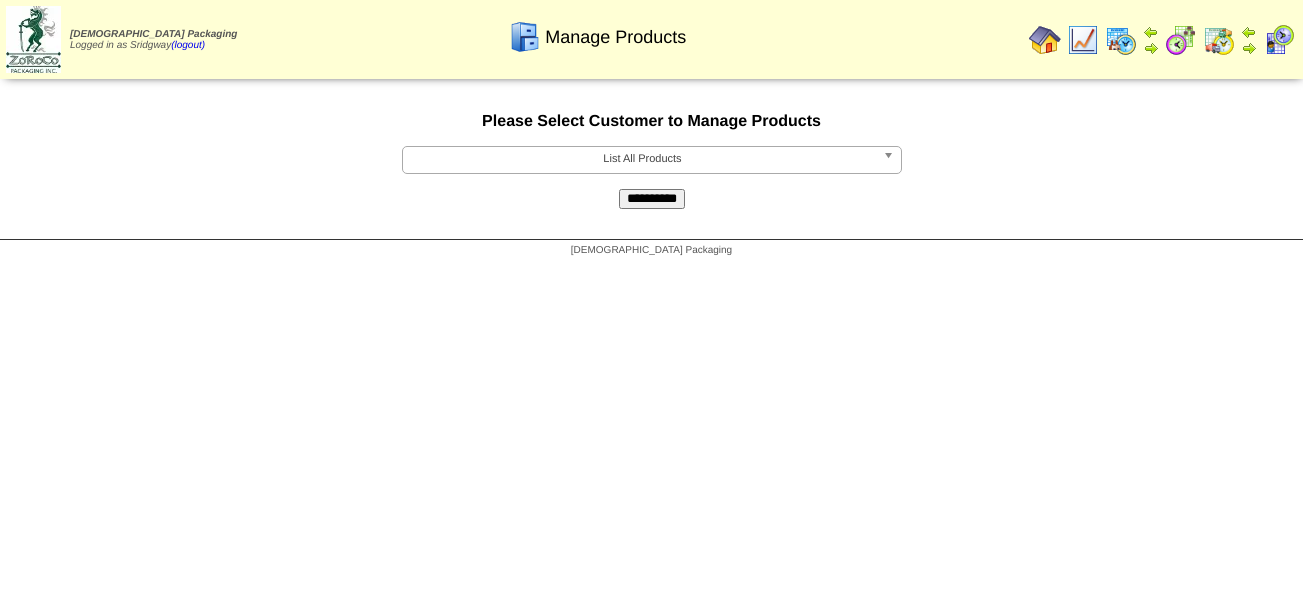 scroll, scrollTop: 0, scrollLeft: 0, axis: both 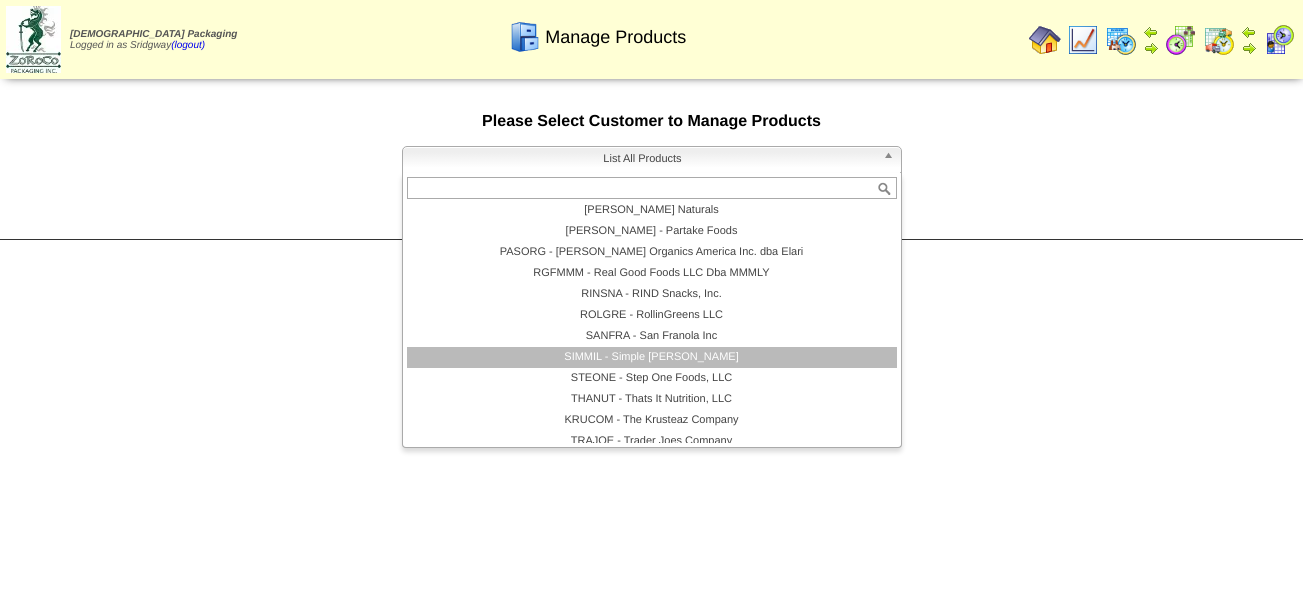 click on "SIMMIL - Simple Mills" at bounding box center (652, 357) 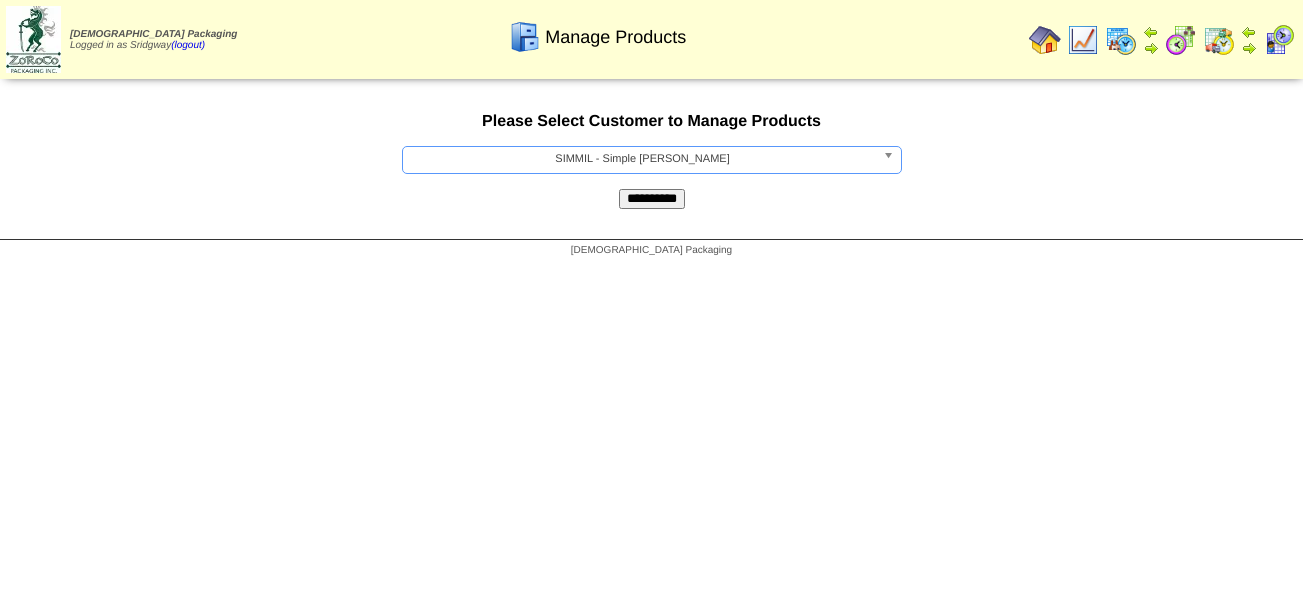 click on "**********" at bounding box center (652, 199) 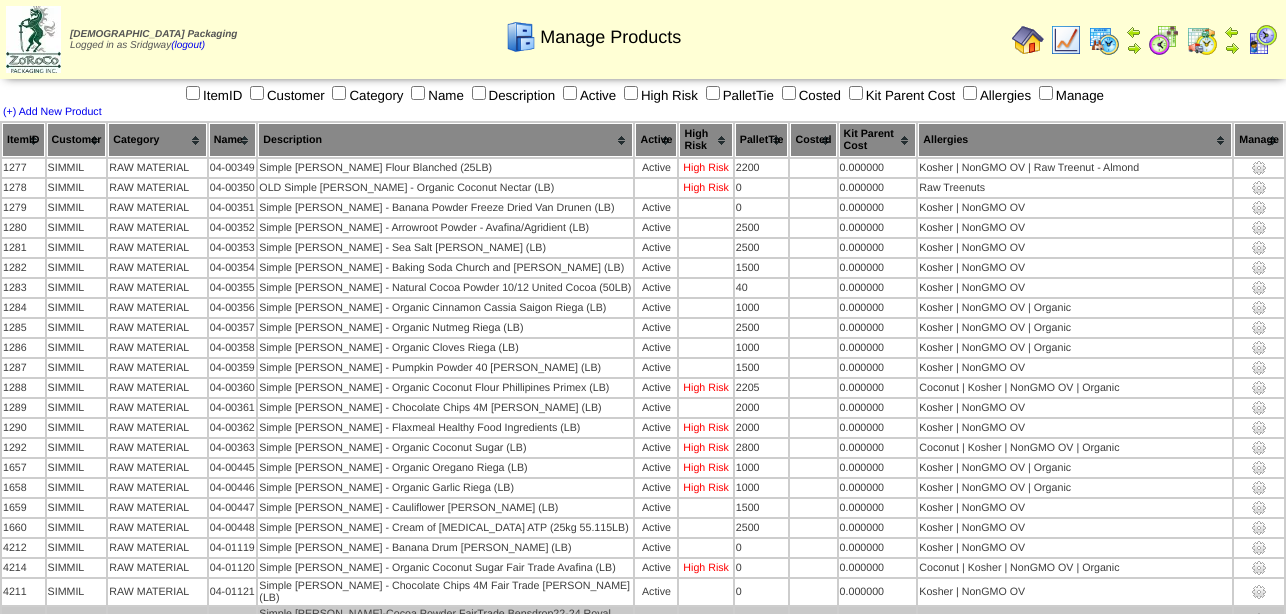scroll, scrollTop: 1214, scrollLeft: 0, axis: vertical 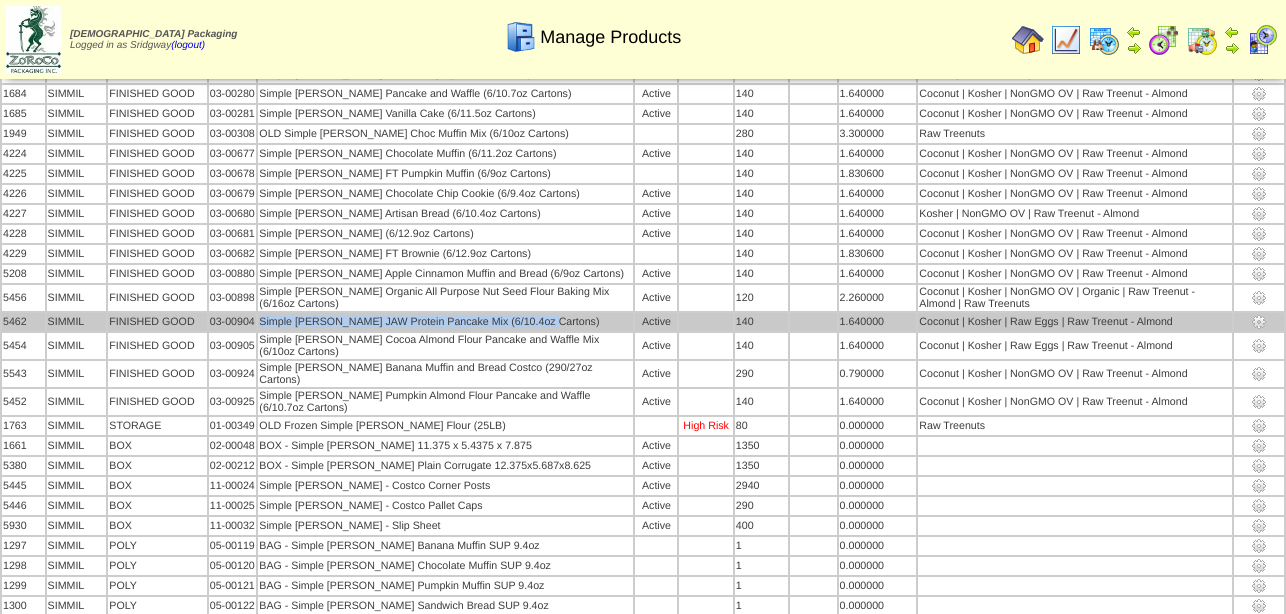 drag, startPoint x: 537, startPoint y: 311, endPoint x: 264, endPoint y: 305, distance: 273.06592 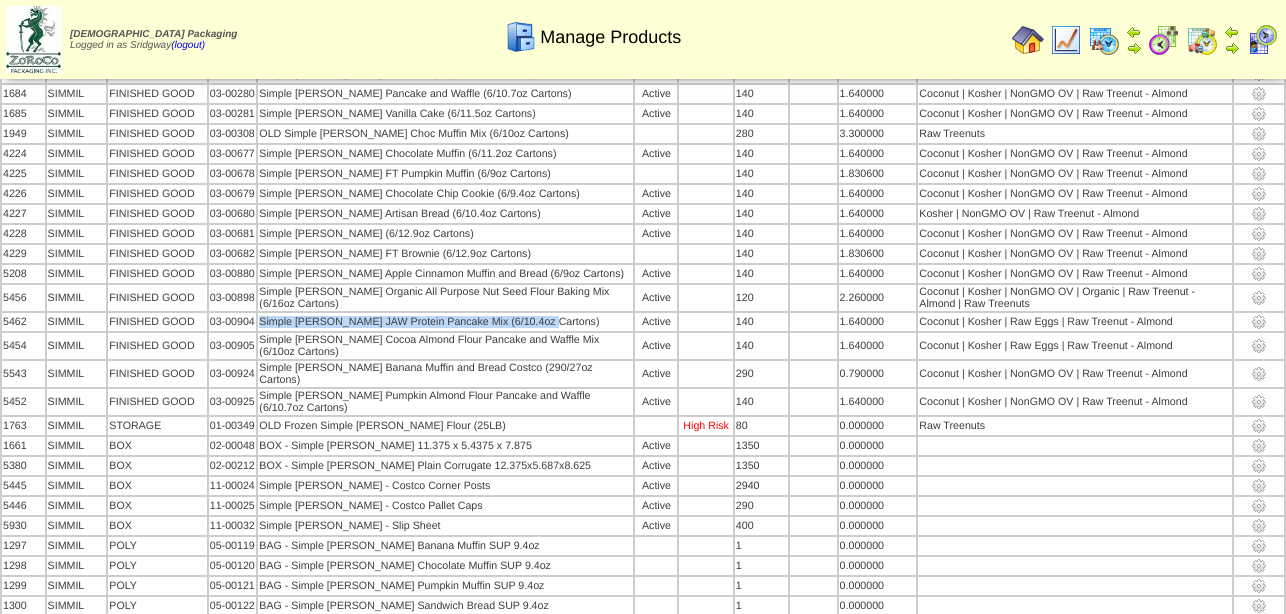 click at bounding box center [1028, 40] 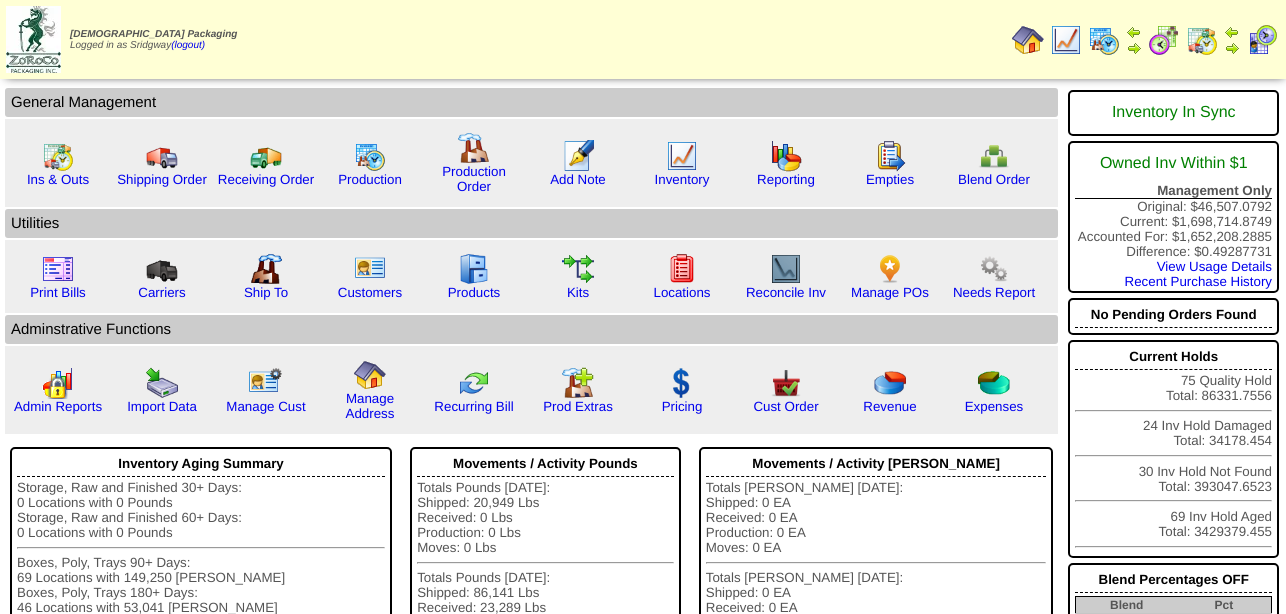 scroll, scrollTop: 0, scrollLeft: 0, axis: both 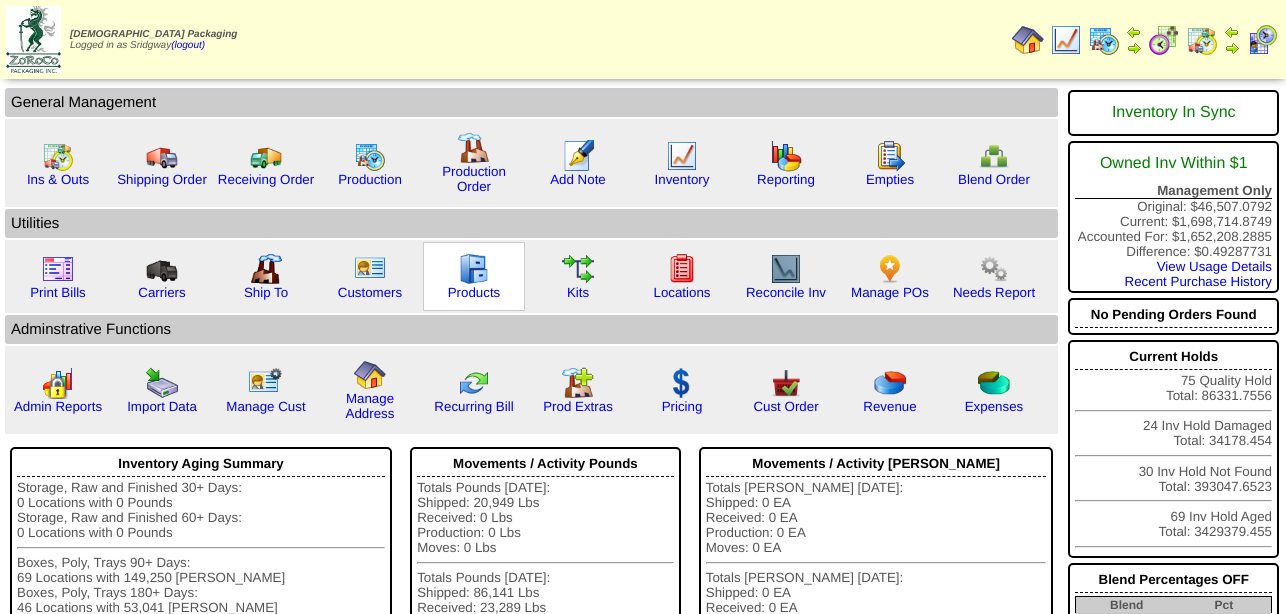 click at bounding box center [474, 269] 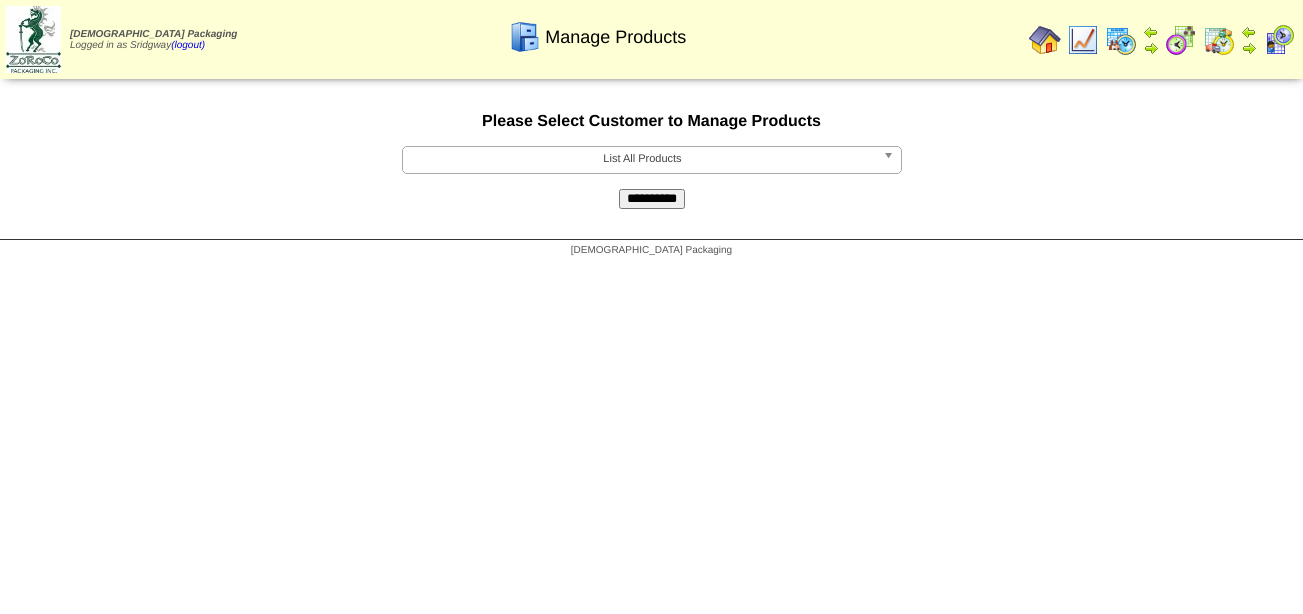 scroll, scrollTop: 0, scrollLeft: 0, axis: both 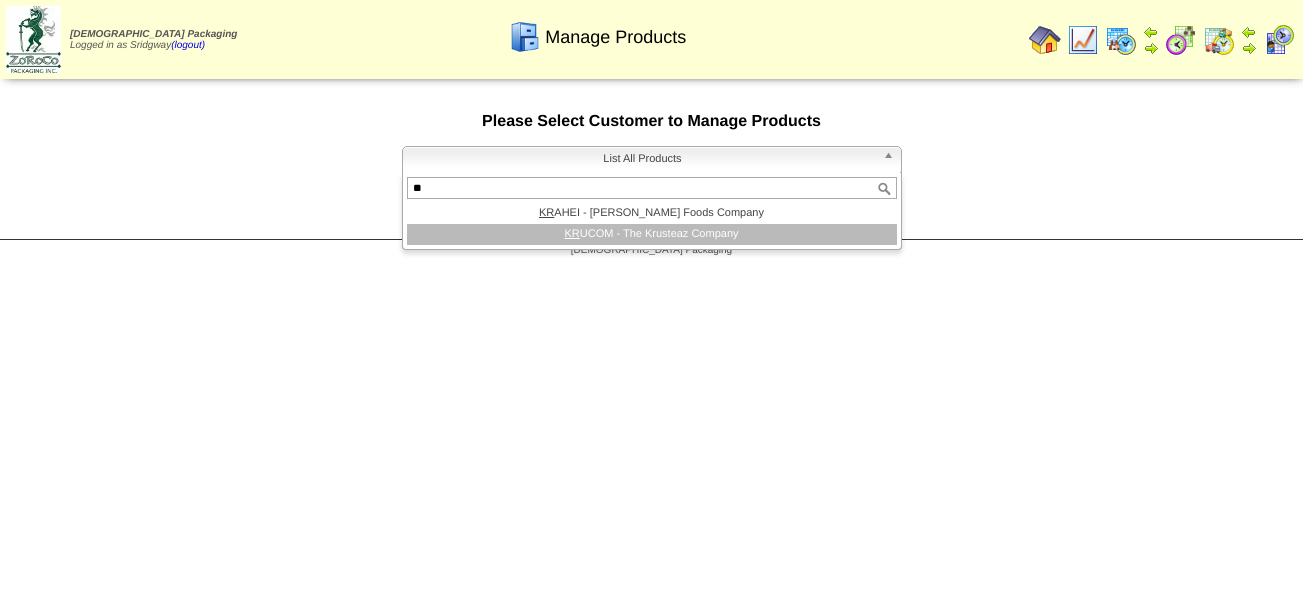 type on "**" 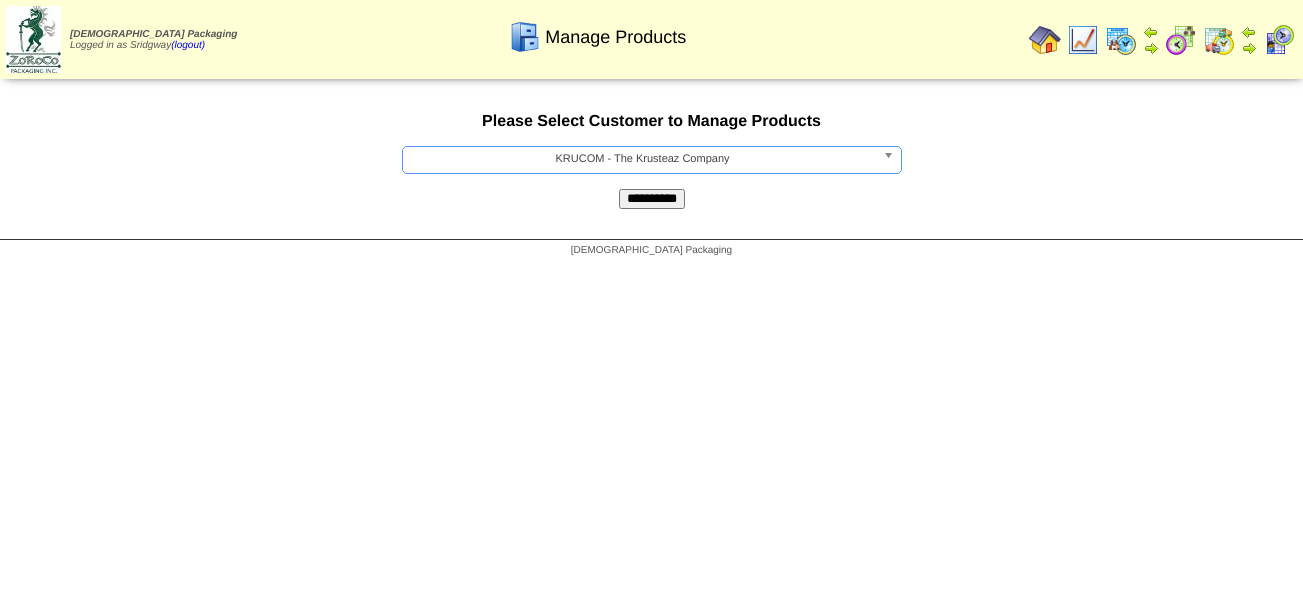 click on "**********" at bounding box center [652, 199] 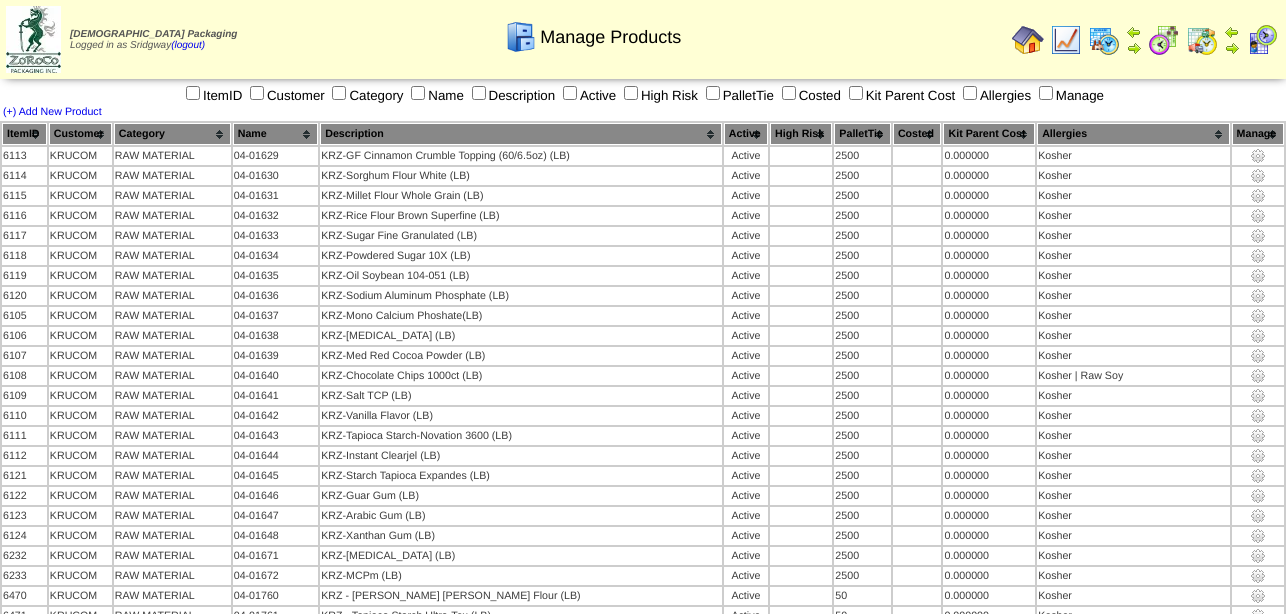 scroll, scrollTop: 0, scrollLeft: 0, axis: both 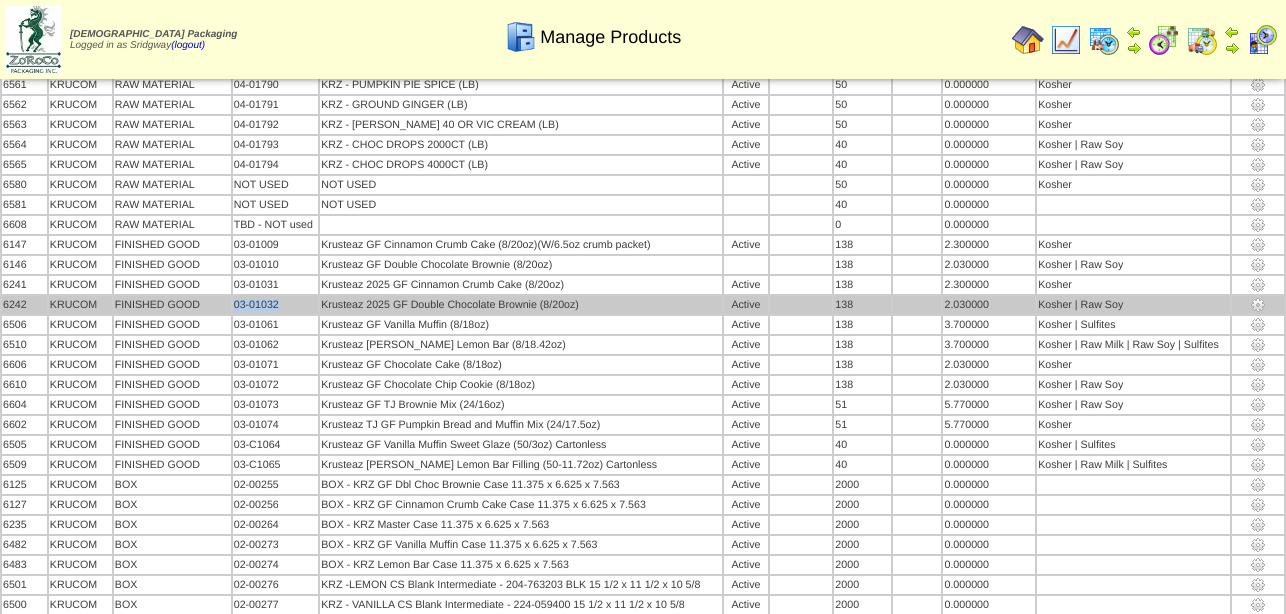 drag, startPoint x: 281, startPoint y: 308, endPoint x: 234, endPoint y: 310, distance: 47.042534 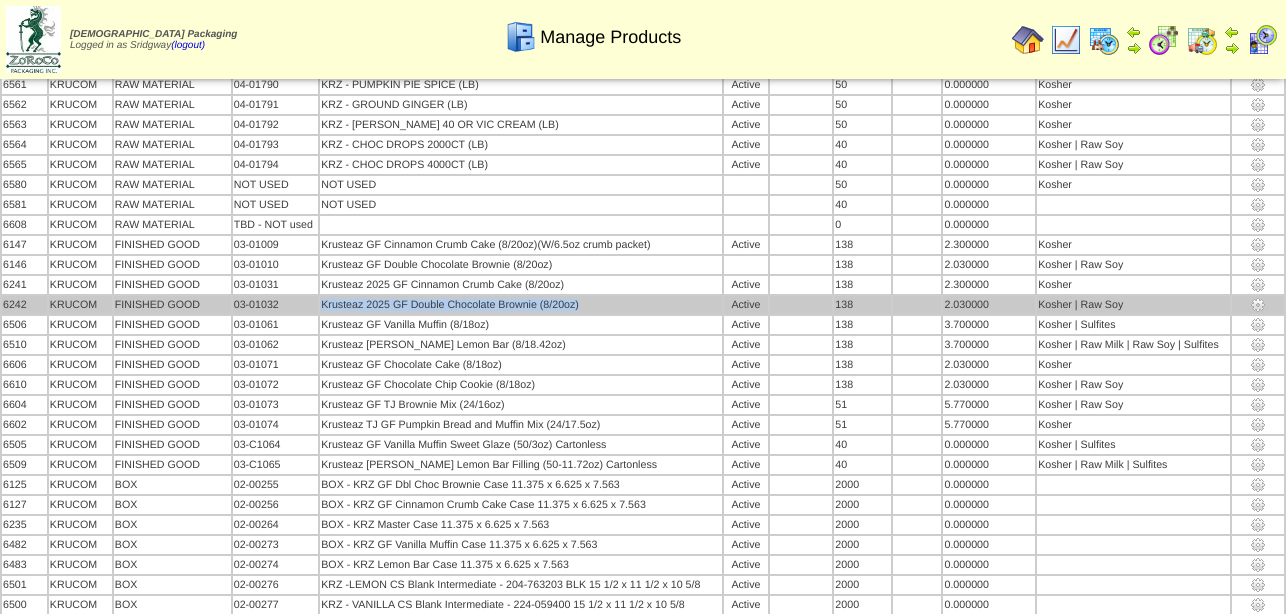 drag, startPoint x: 586, startPoint y: 306, endPoint x: 323, endPoint y: 312, distance: 263.06842 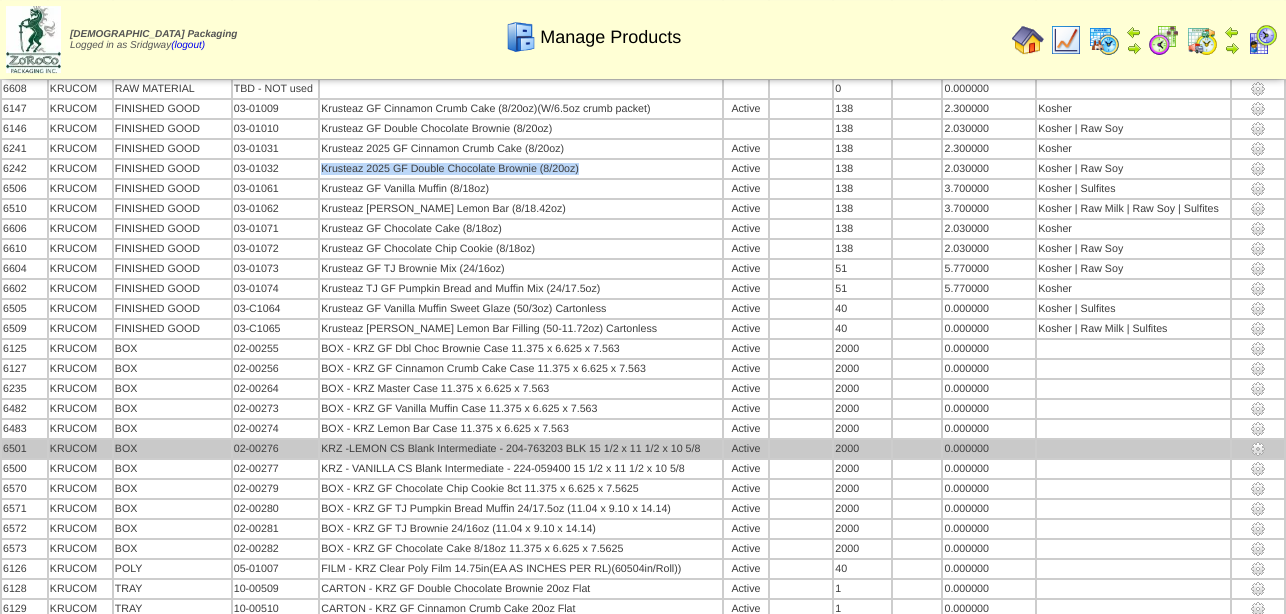 scroll, scrollTop: 973, scrollLeft: 0, axis: vertical 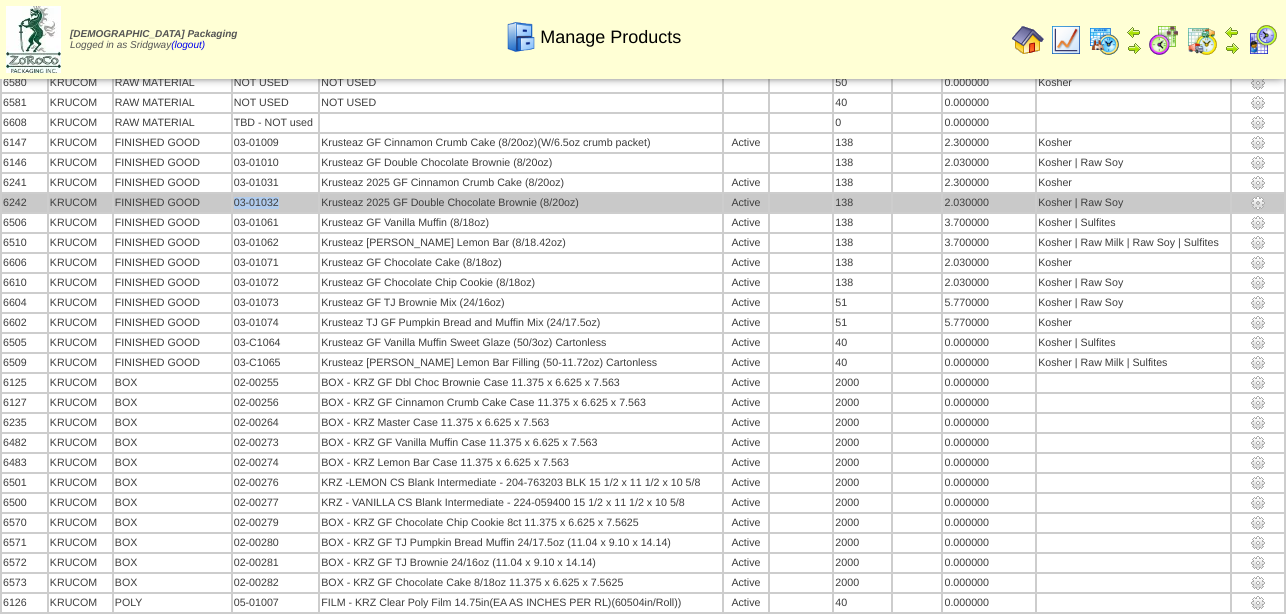 drag, startPoint x: 284, startPoint y: 206, endPoint x: 236, endPoint y: 211, distance: 48.259712 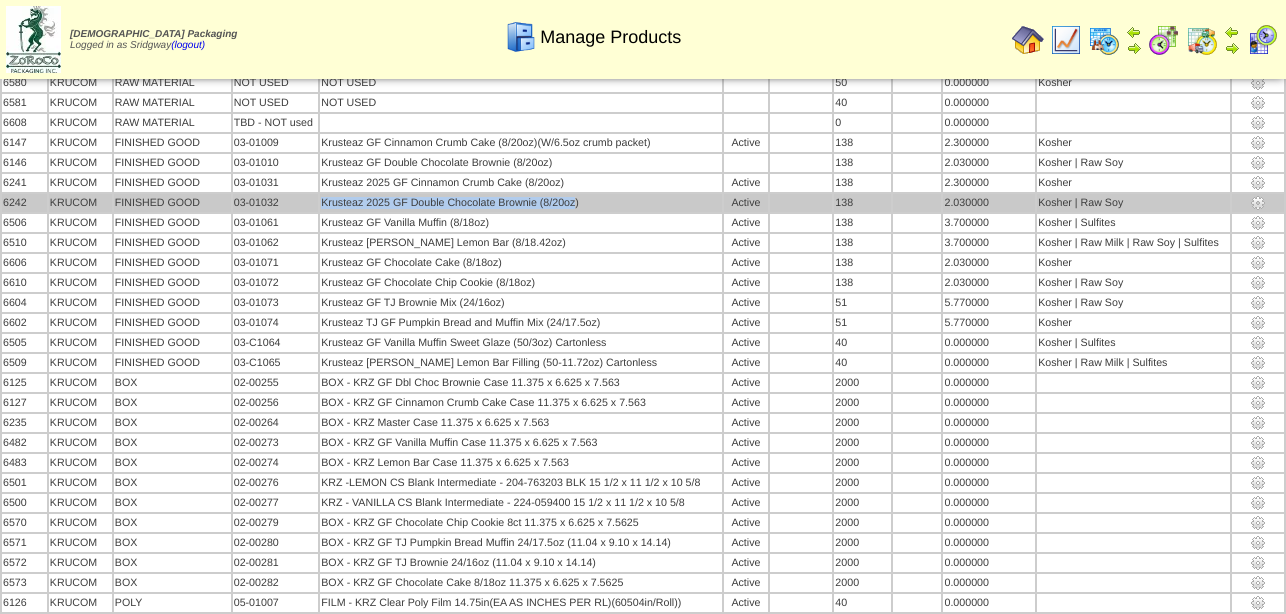 drag, startPoint x: 567, startPoint y: 209, endPoint x: 325, endPoint y: 198, distance: 242.24988 